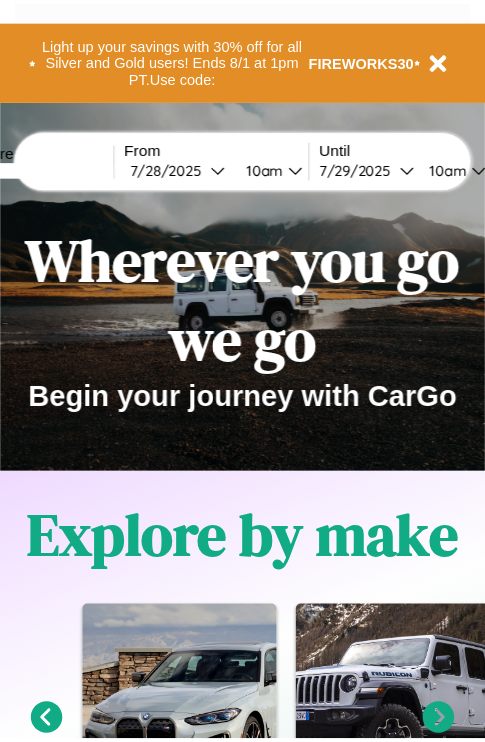scroll, scrollTop: 0, scrollLeft: 0, axis: both 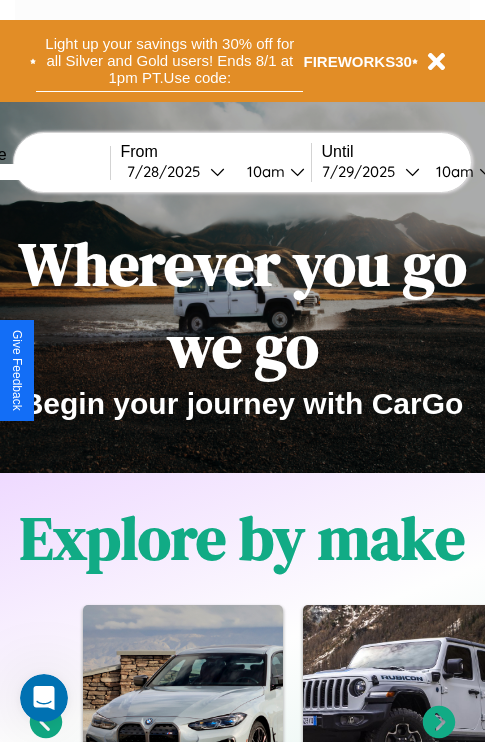 click on "Light up your savings with 30% off for all Silver and Gold users! Ends 8/1 at 1pm PT.  Use code:" at bounding box center [169, 61] 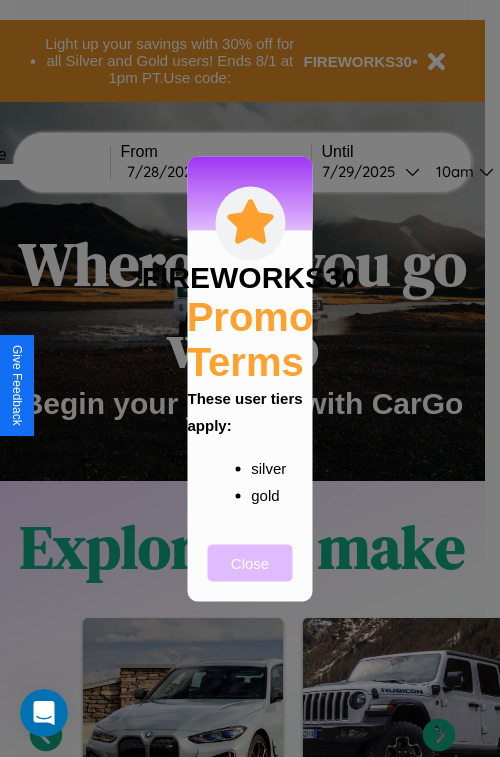 click on "Close" at bounding box center (250, 562) 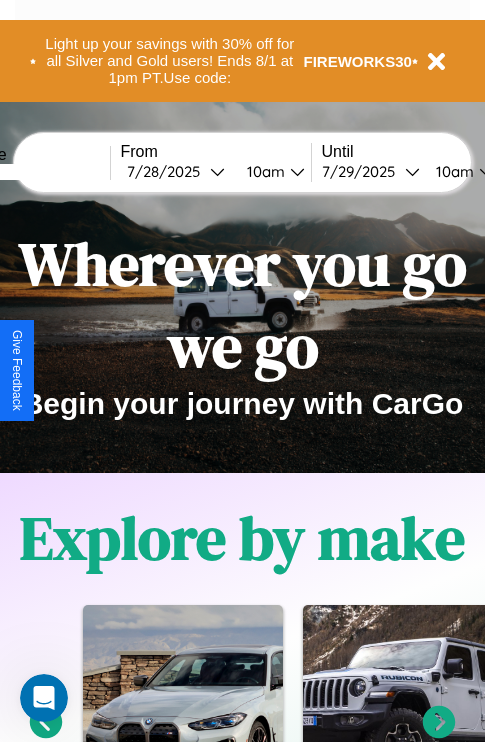 click at bounding box center (35, 172) 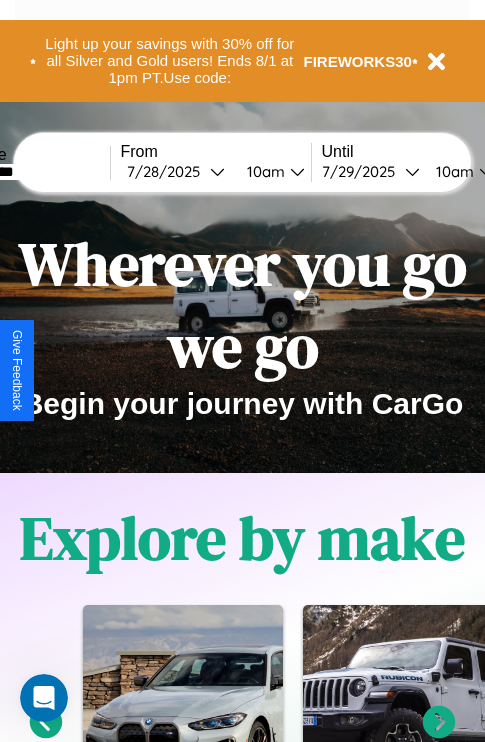 type on "*********" 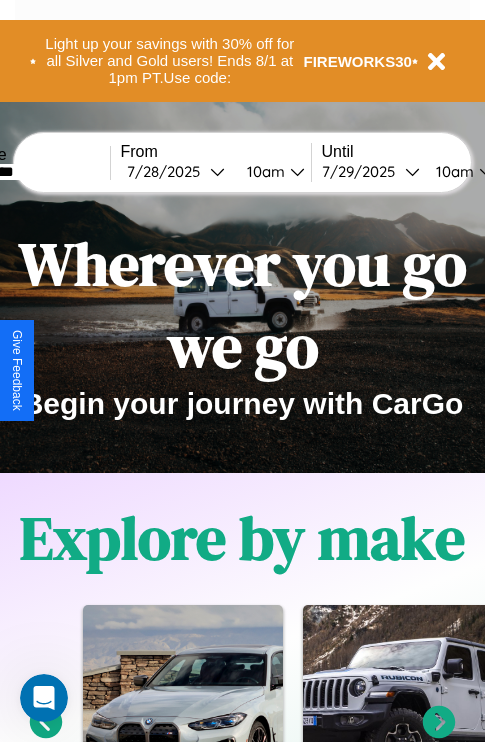 select on "*" 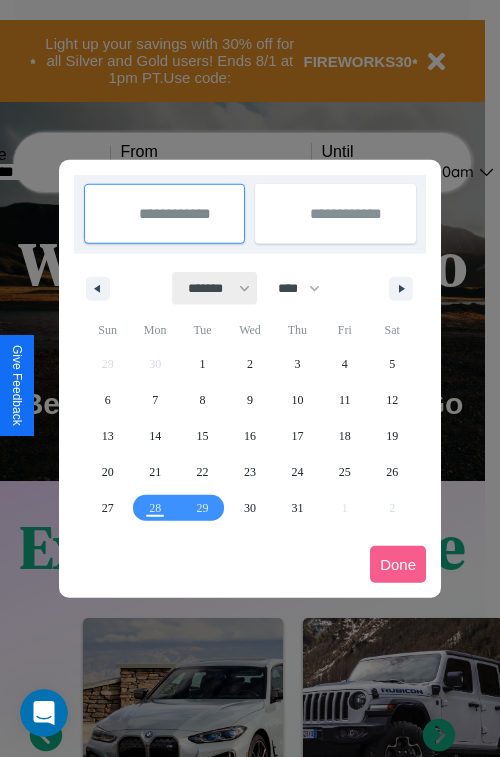 click on "******* ******** ***** ***** *** **** **** ****** ********* ******* ******** ********" at bounding box center [215, 288] 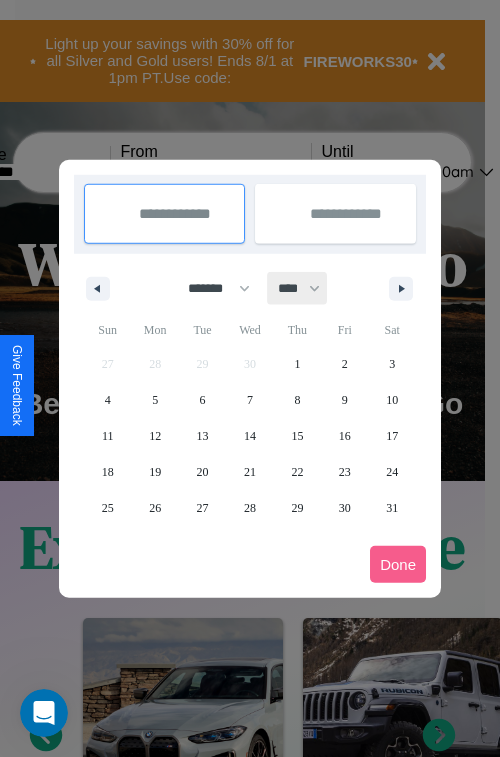 click on "**** **** **** **** **** **** **** **** **** **** **** **** **** **** **** **** **** **** **** **** **** **** **** **** **** **** **** **** **** **** **** **** **** **** **** **** **** **** **** **** **** **** **** **** **** **** **** **** **** **** **** **** **** **** **** **** **** **** **** **** **** **** **** **** **** **** **** **** **** **** **** **** **** **** **** **** **** **** **** **** **** **** **** **** **** **** **** **** **** **** **** **** **** **** **** **** **** **** **** **** **** **** **** **** **** **** **** **** **** **** **** **** **** **** **** **** **** **** **** **** ****" at bounding box center [298, 288] 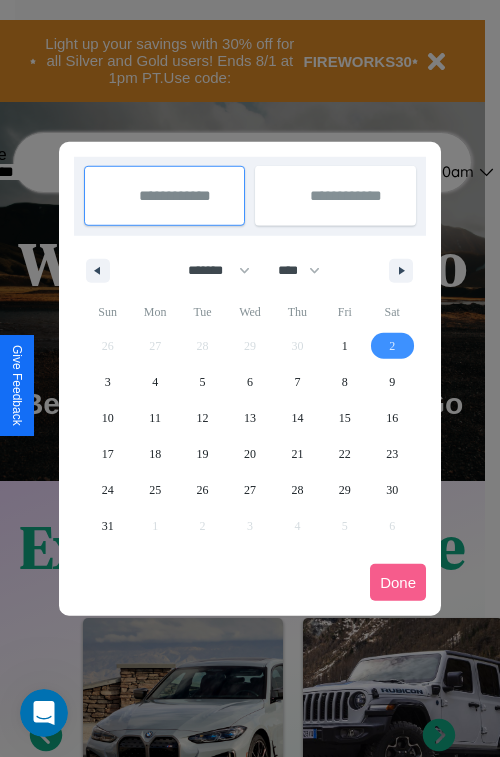 click on "2" at bounding box center [392, 346] 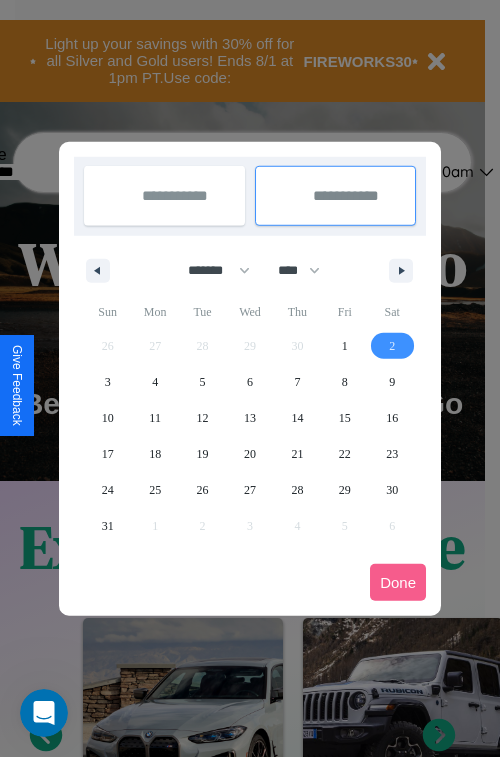 type on "**********" 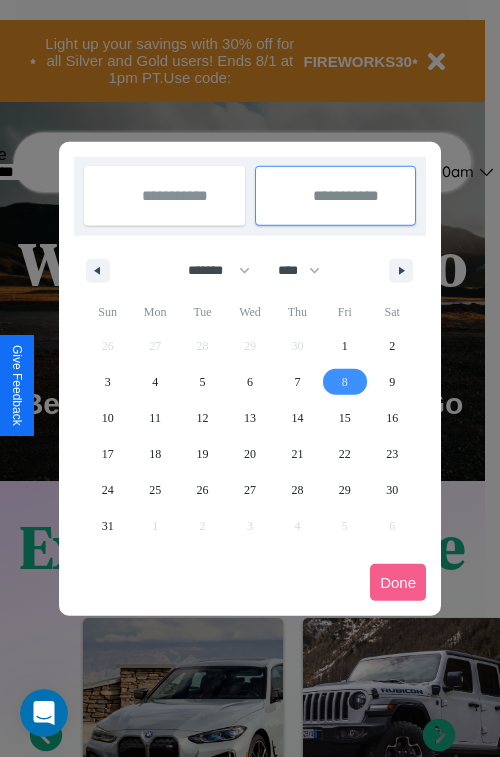 click on "8" at bounding box center (345, 382) 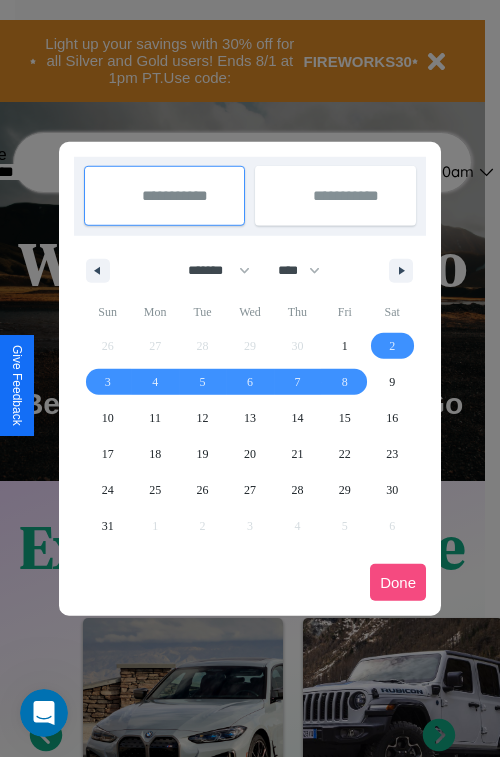 click on "Done" at bounding box center [398, 582] 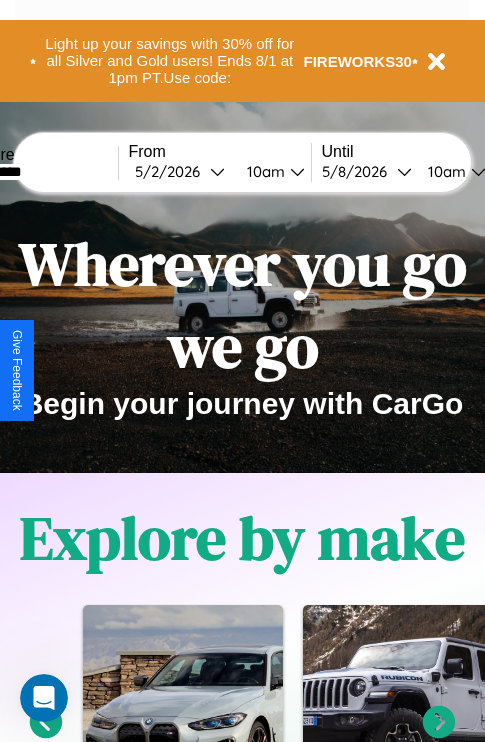 scroll, scrollTop: 0, scrollLeft: 68, axis: horizontal 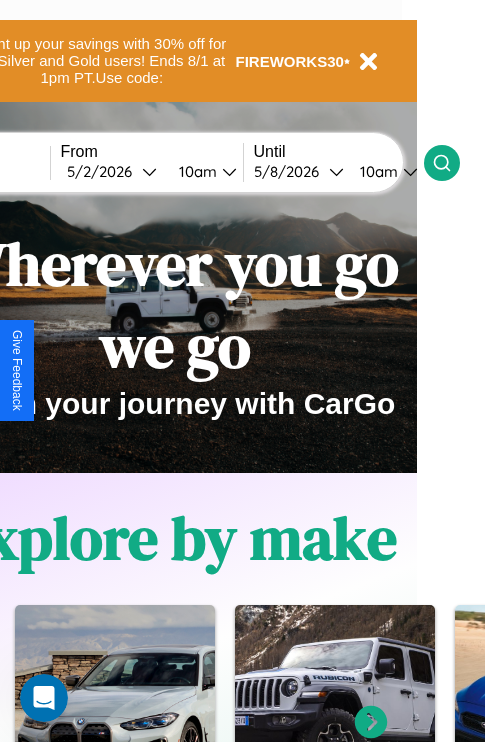 click 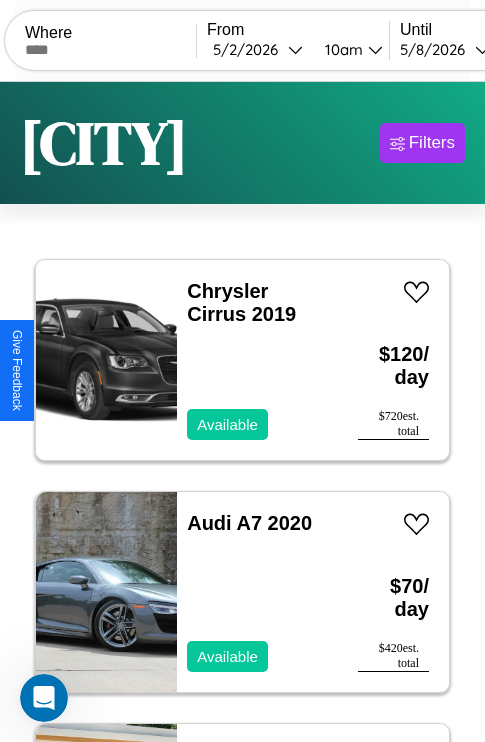 scroll, scrollTop: 79, scrollLeft: 0, axis: vertical 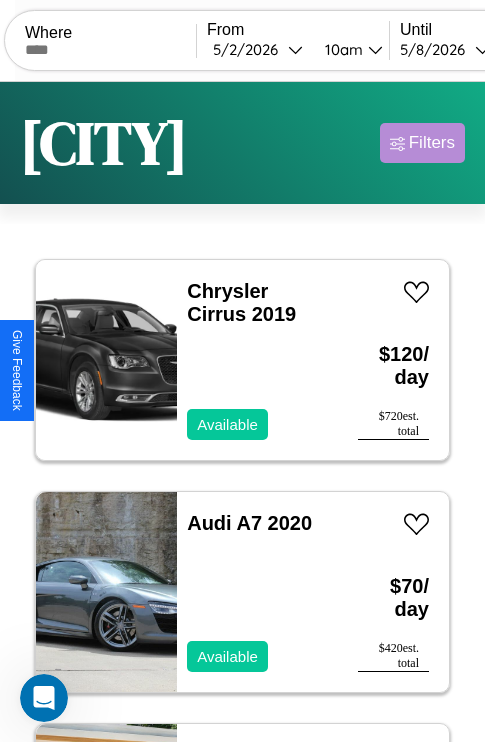 click on "Filters" at bounding box center [432, 143] 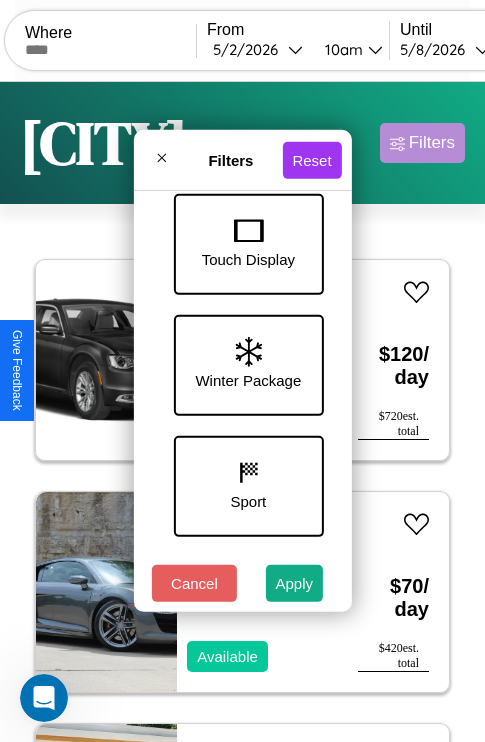 scroll, scrollTop: 651, scrollLeft: 0, axis: vertical 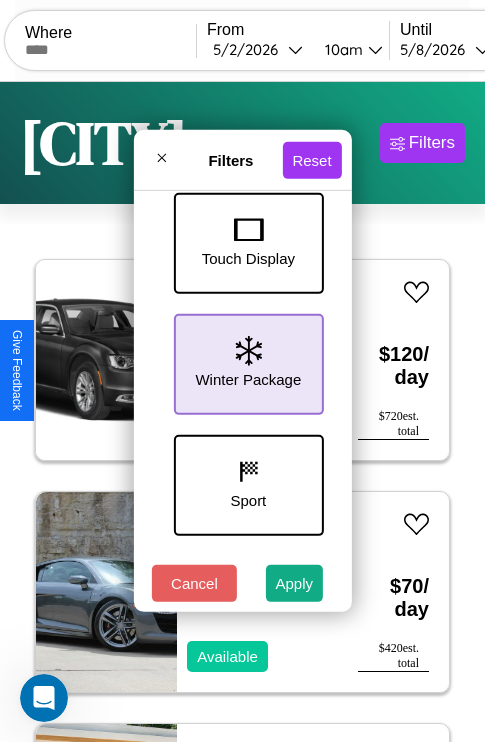 click 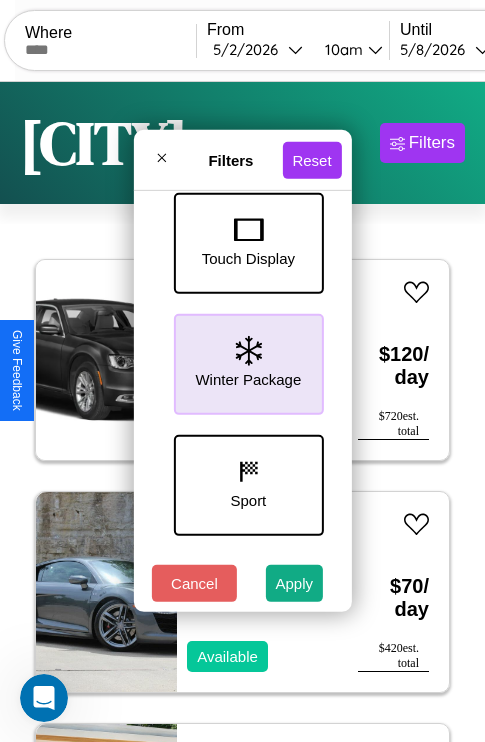 scroll, scrollTop: 772, scrollLeft: 0, axis: vertical 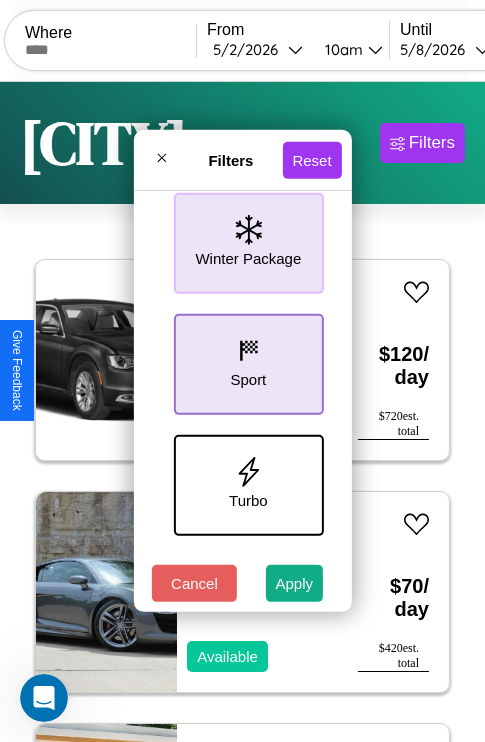 click 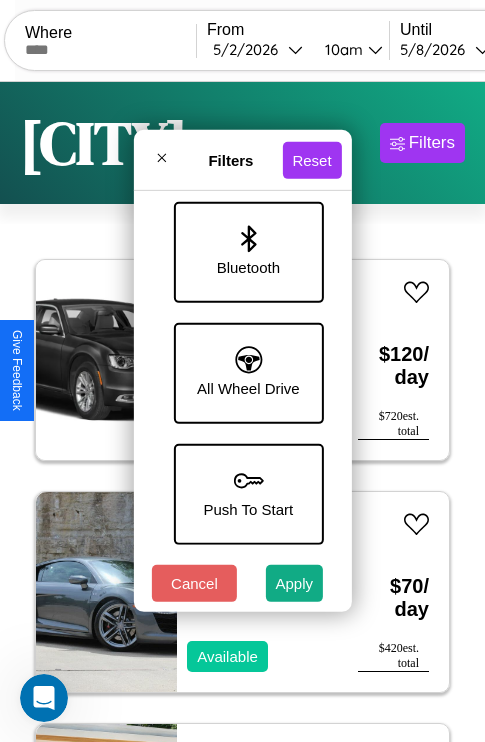 scroll, scrollTop: 1374, scrollLeft: 0, axis: vertical 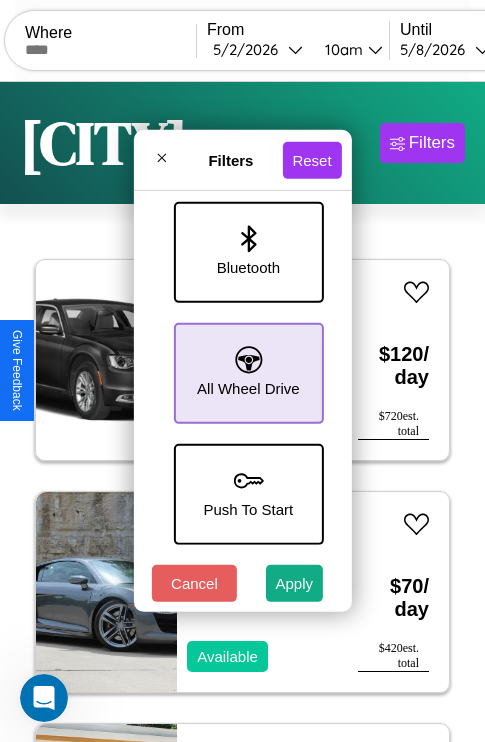 click 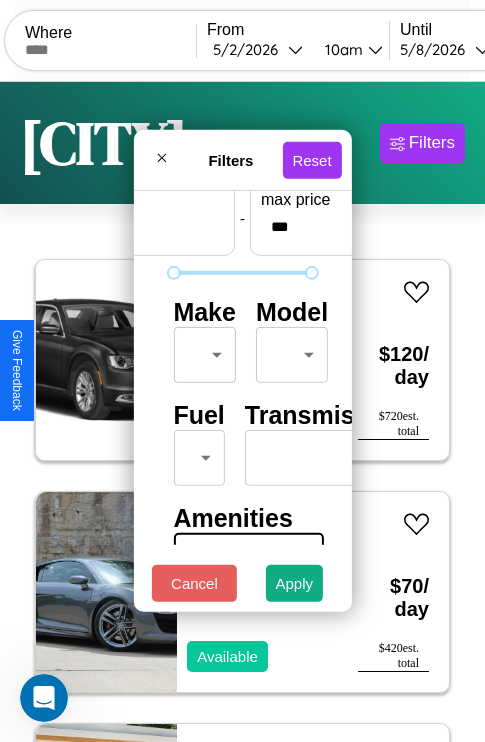scroll, scrollTop: 59, scrollLeft: 0, axis: vertical 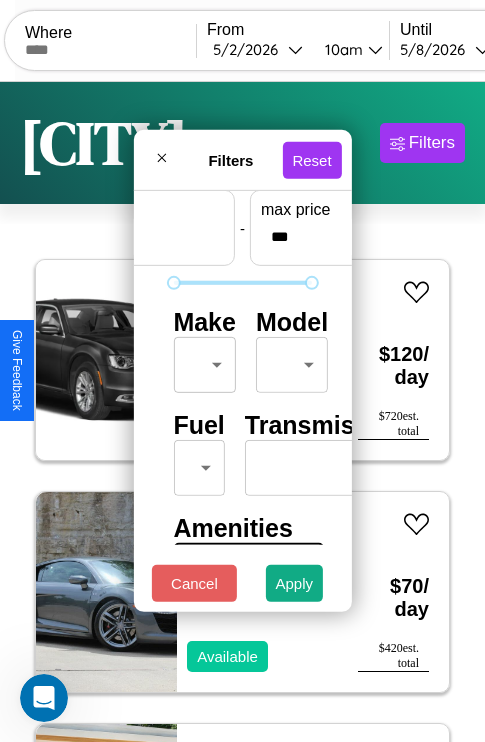 click on "CarGo Where From [DATE] [TIME] Until [DATE] [TIME] Become a Host Login Sign Up [CITY] Filters 26 cars in this area These cars can be picked up in this city. Chrysler Cirrus 2019 Available $ 120 / day $ 720 est. total Audi A7 2020 Available $ 70 / day $ 420 est. total Lincoln Town Car 2018 Available $ 90 / day $ 540 est. total Audi Q8 2021 Available $ 140 / day $ 840 est. total Maserati 430 2022 Available $ 130 / day $ 780 est. total Land Rover Discovery Sport 2017 Available $ 70 / day $ 420 est. total Aston Martin Vanquish Zagato 2014 Unavailable $ 200 / day $ 1200 est. total Chevrolet Cruze Limited 2020 Available $ 180 / day $ 1080 est. total Acura RSX 2017 Unavailable $ 150 / day $ 900 est. total Infiniti QX50 2014 Available $ 70 / day $ 420 est. total Bentley Bentley Trailers & Custom Coaches 2024 Available $ 140 / day $ 840 est. total Subaru Legacy 2016 Available $ 60 / day $ 360 est. total Ferrari 308 Convertible 2023" at bounding box center [242, 412] 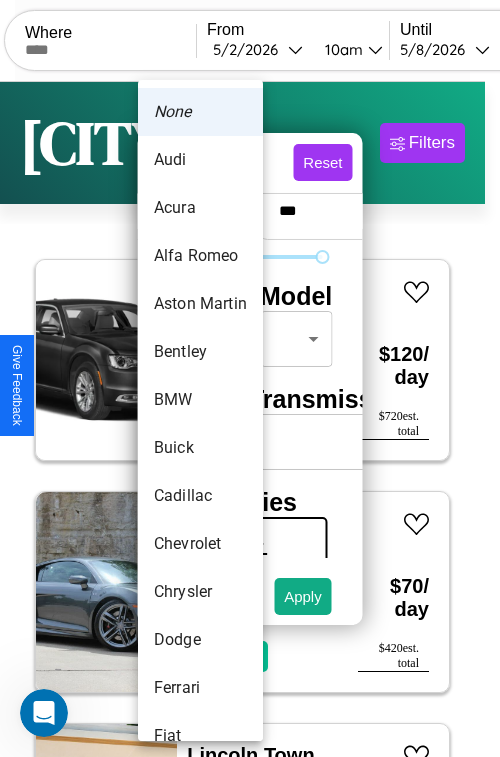 click on "Acura" at bounding box center [200, 208] 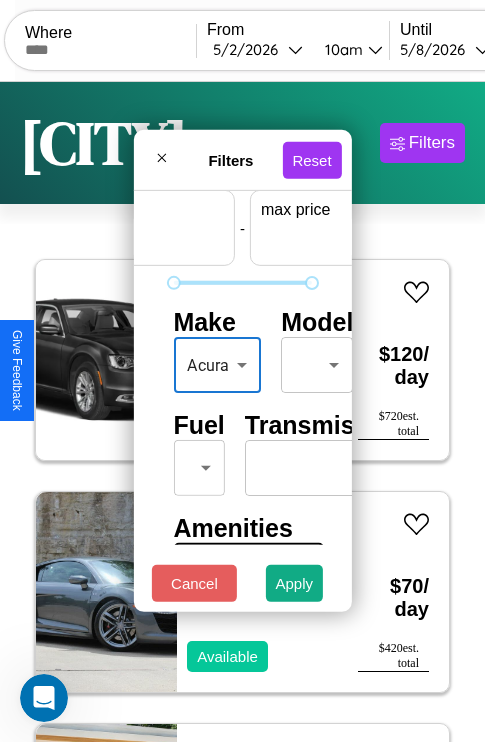 scroll, scrollTop: 59, scrollLeft: 124, axis: both 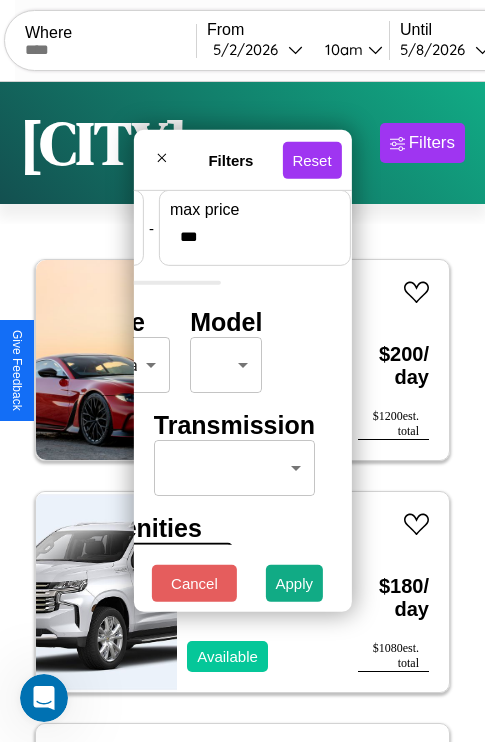 type on "***" 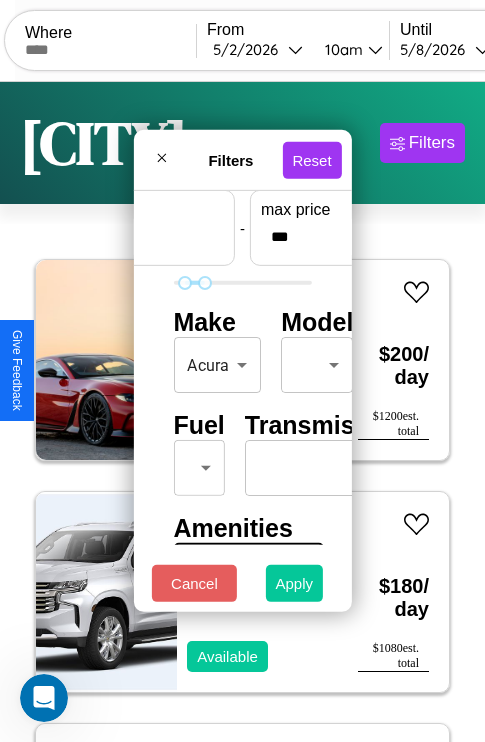 type on "**" 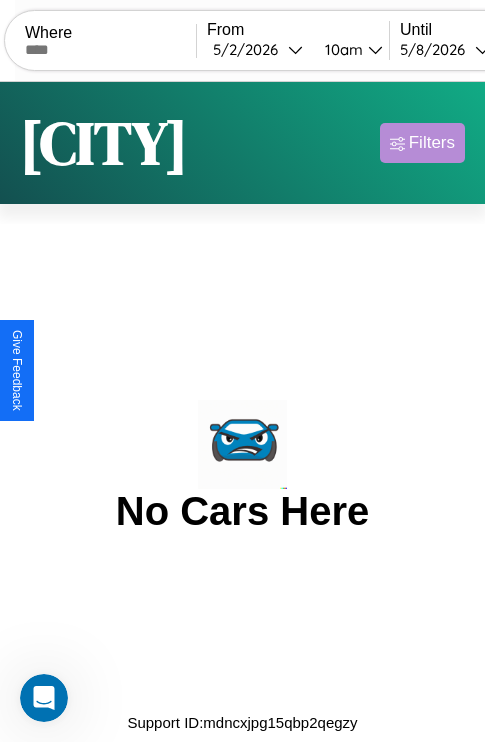 click on "Filters" at bounding box center (432, 143) 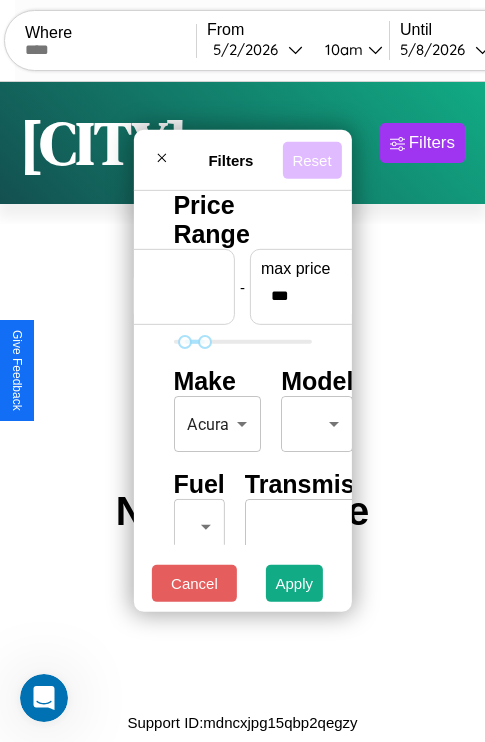 click on "Reset" at bounding box center (311, 159) 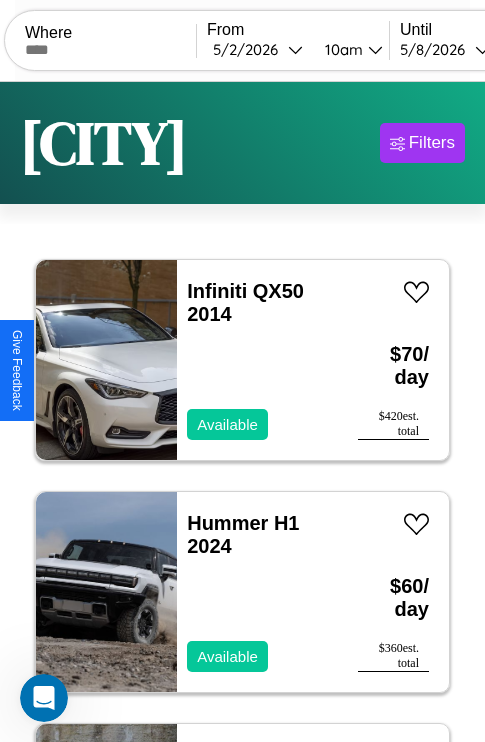 scroll, scrollTop: 95, scrollLeft: 0, axis: vertical 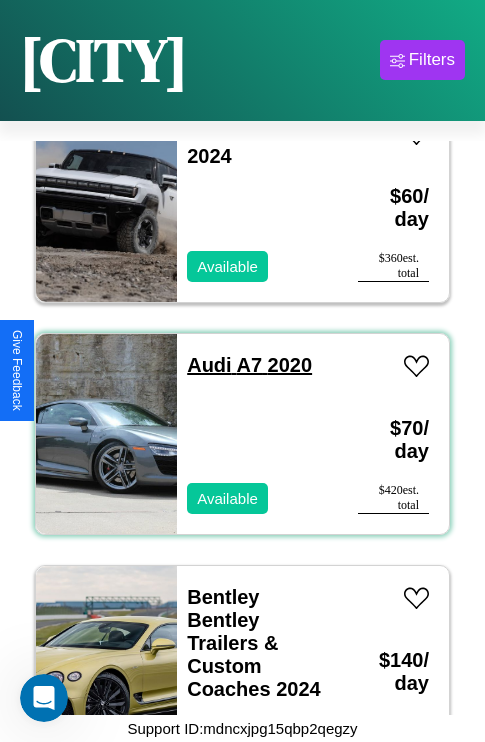 click on "Audi   A7   2020" at bounding box center [249, 365] 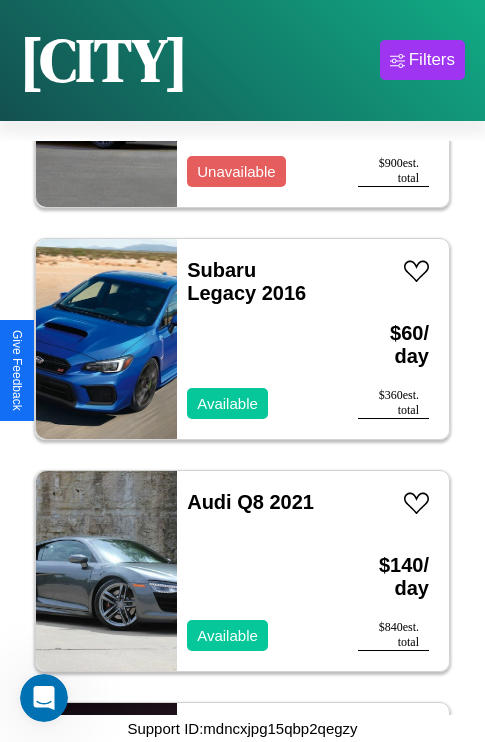 scroll, scrollTop: 5179, scrollLeft: 0, axis: vertical 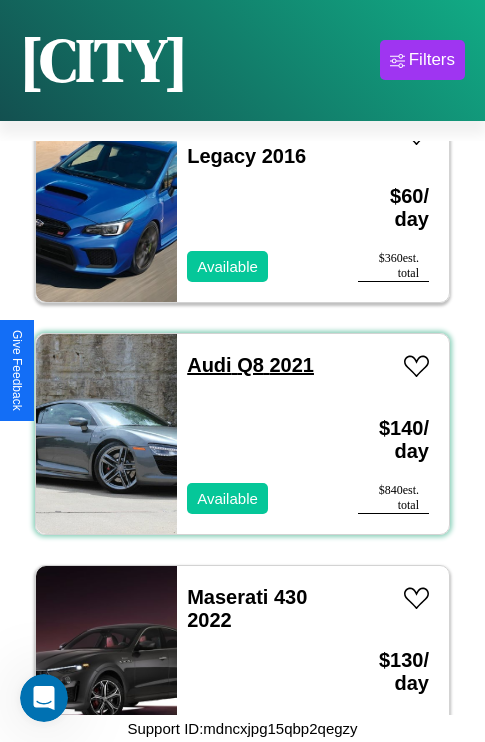 click on "Audi   Q8   2021" at bounding box center (250, 365) 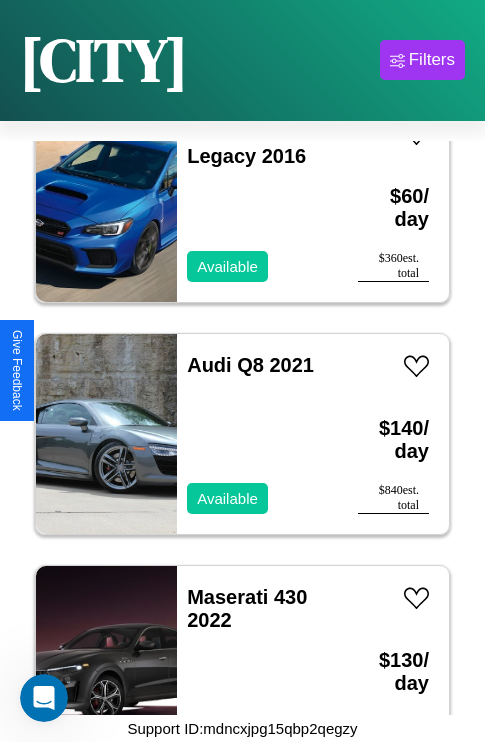 scroll, scrollTop: 68, scrollLeft: 0, axis: vertical 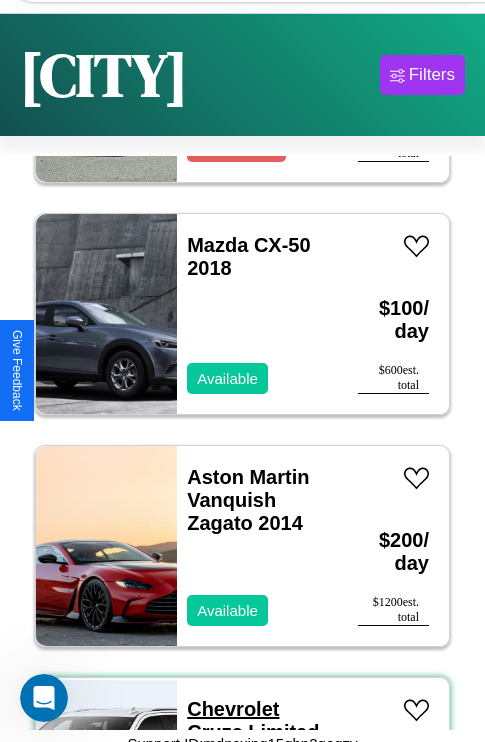click on "Chevrolet   Cruze Limited   2020" at bounding box center (253, 732) 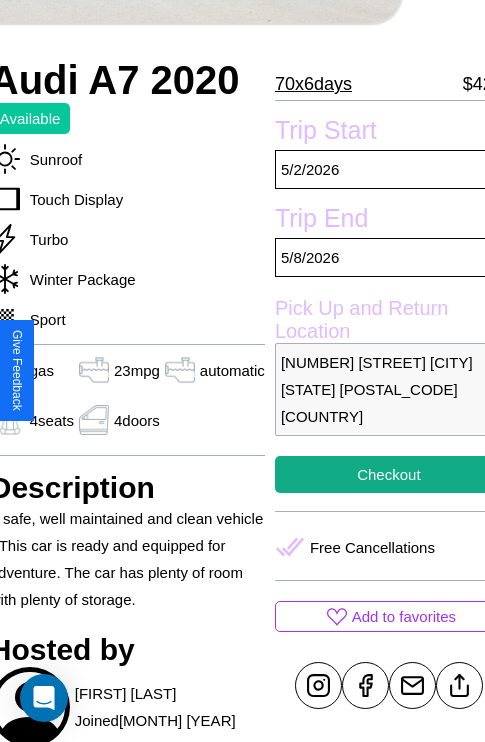 scroll, scrollTop: 386, scrollLeft: 84, axis: both 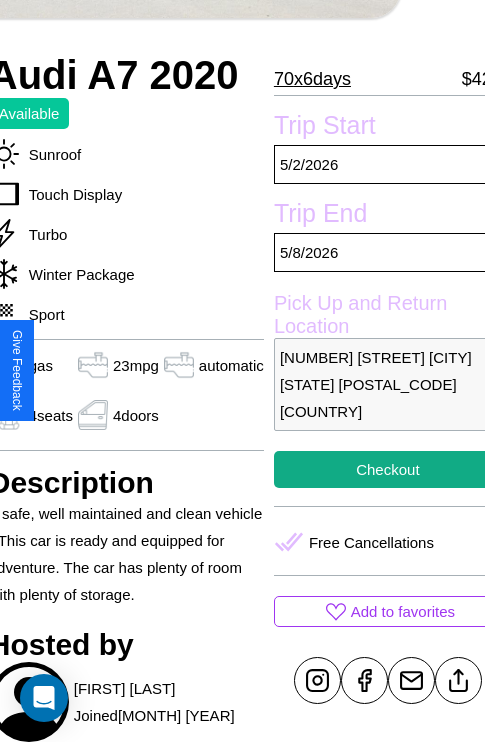 click on "2665 Liberty Street  Bangalore Karnataka 19367 India" at bounding box center (388, 384) 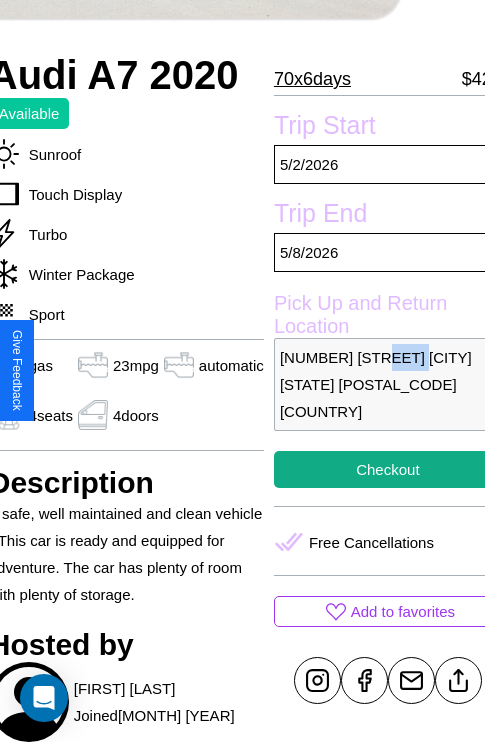 click on "2665 Liberty Street  Bangalore Karnataka 19367 India" at bounding box center (388, 384) 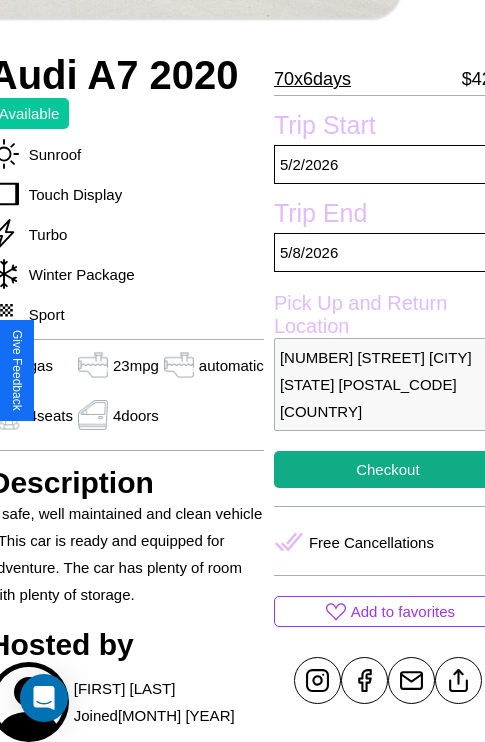 click on "2665 Liberty Street  Bangalore Karnataka 19367 India" at bounding box center [388, 384] 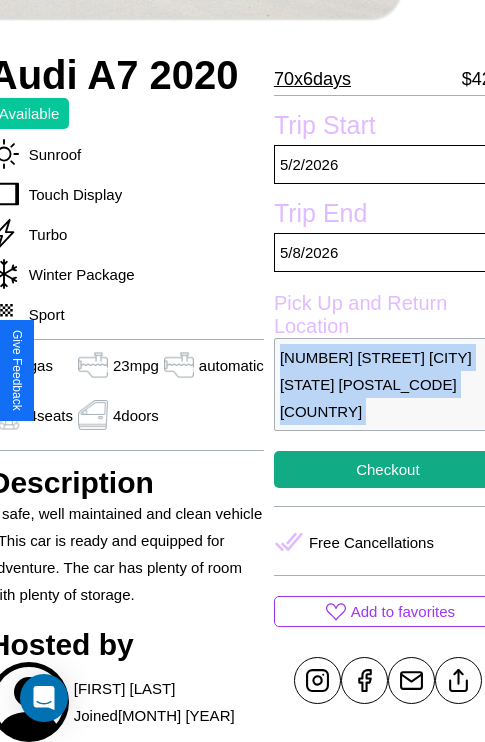 click on "2665 Liberty Street  Bangalore Karnataka 19367 India" at bounding box center [388, 384] 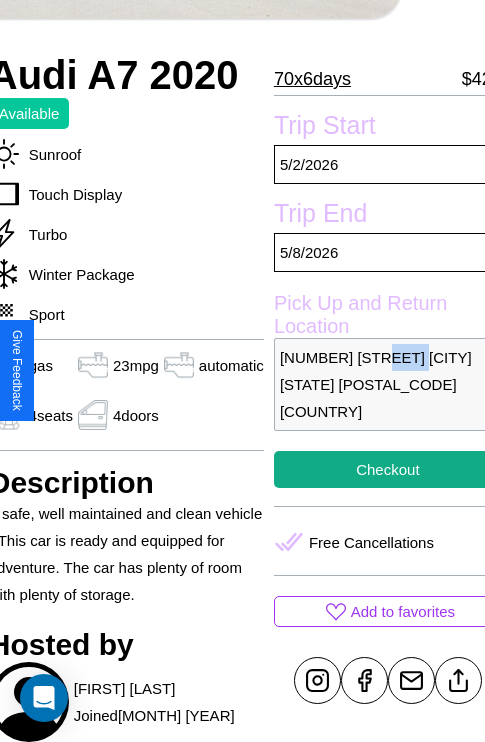 click on "2665 Liberty Street  Bangalore Karnataka 19367 India" at bounding box center [388, 384] 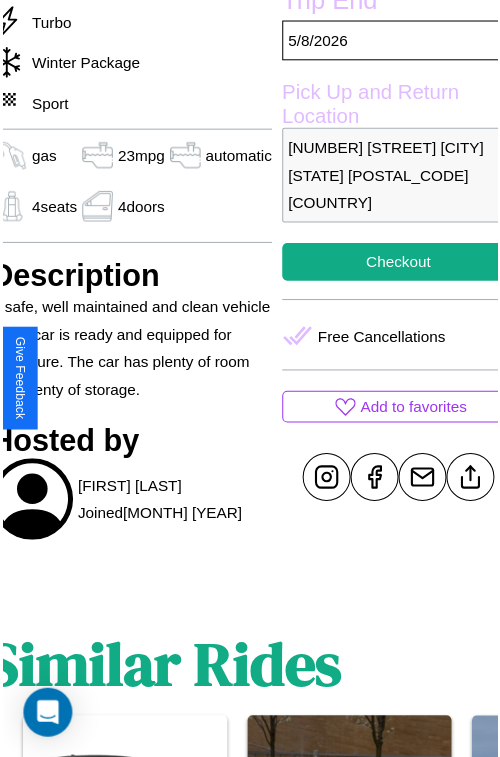 scroll, scrollTop: 600, scrollLeft: 84, axis: both 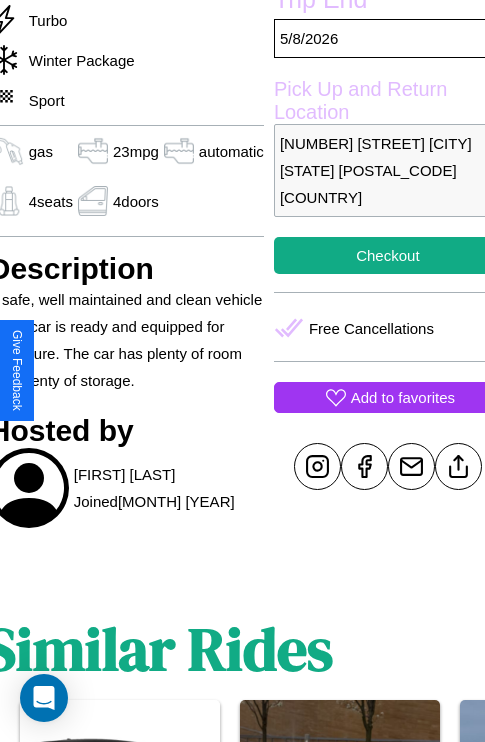 click on "Add to favorites" at bounding box center (403, 397) 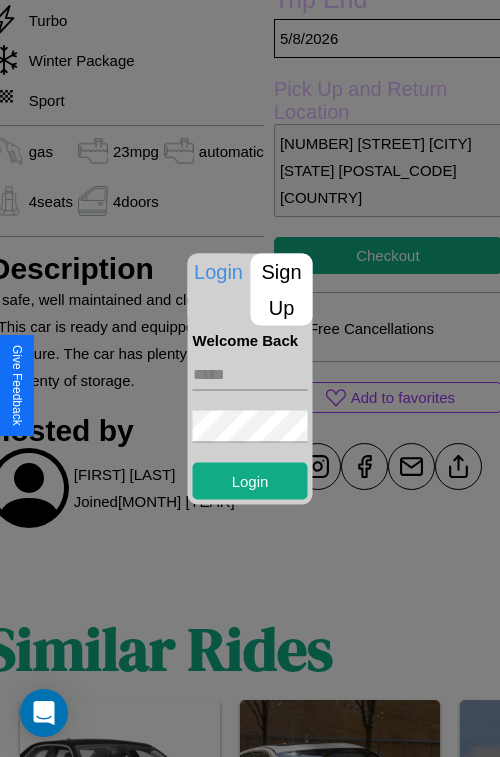 click on "Sign Up" at bounding box center [282, 289] 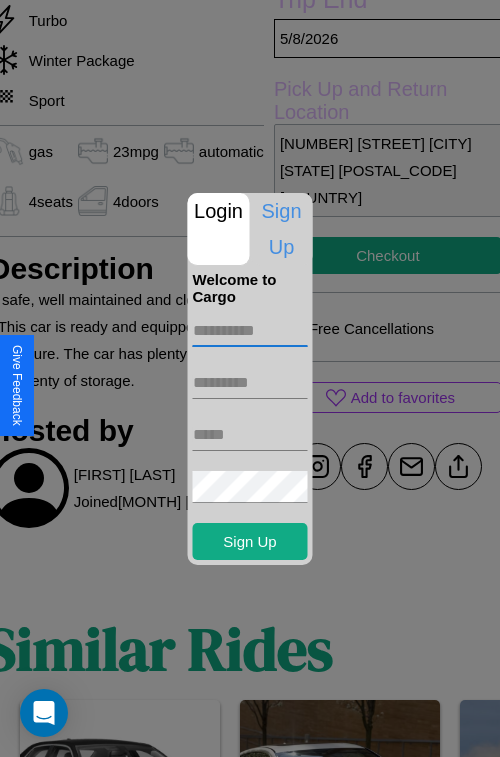 click at bounding box center (250, 331) 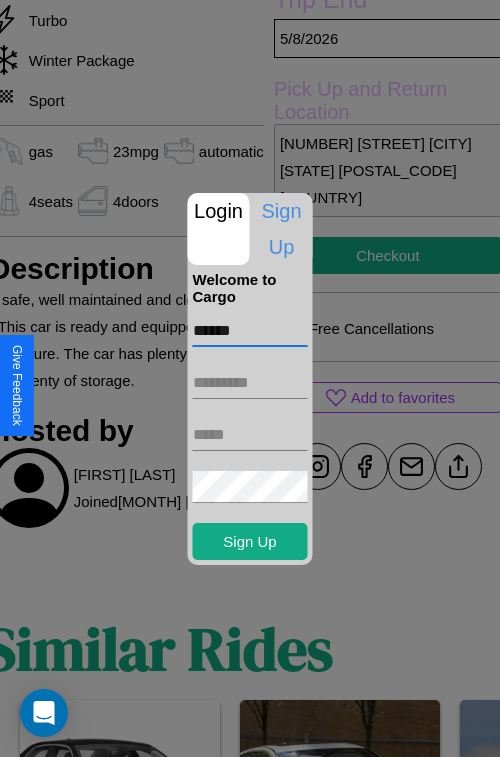 type on "******" 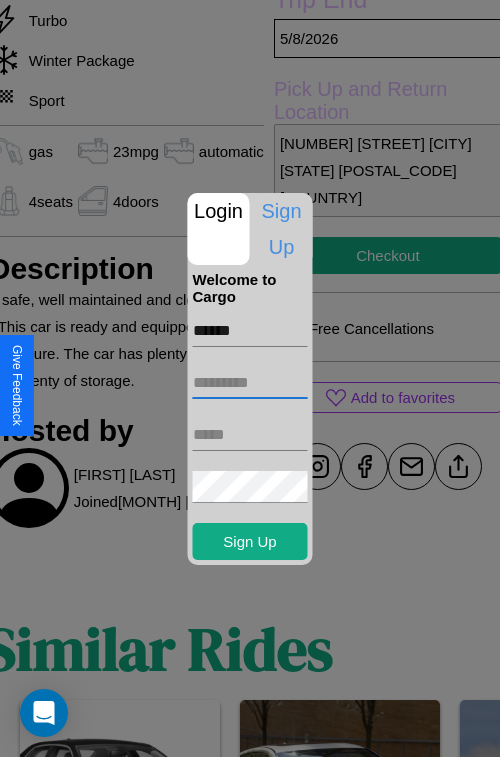click at bounding box center [250, 383] 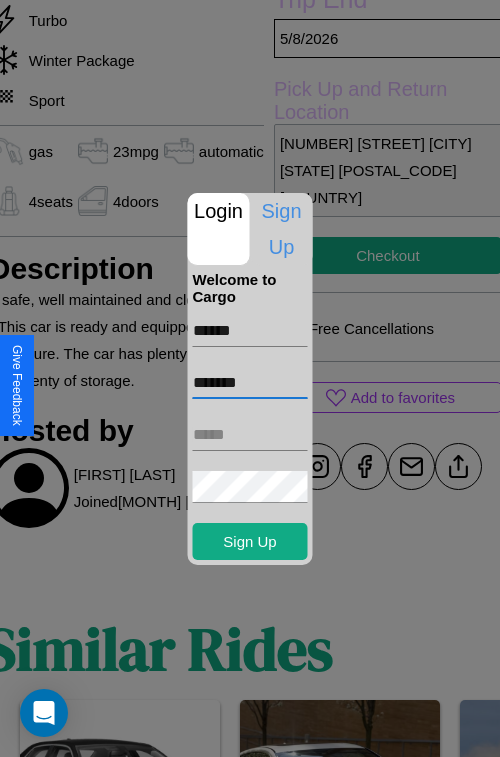 type on "*******" 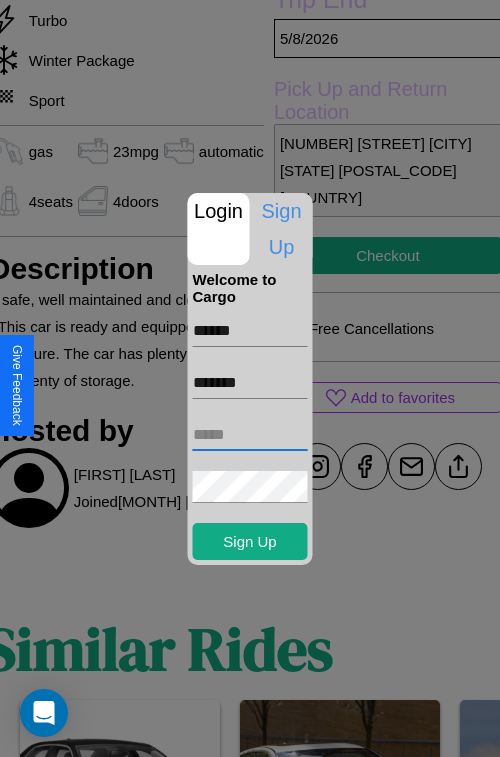 click at bounding box center [250, 435] 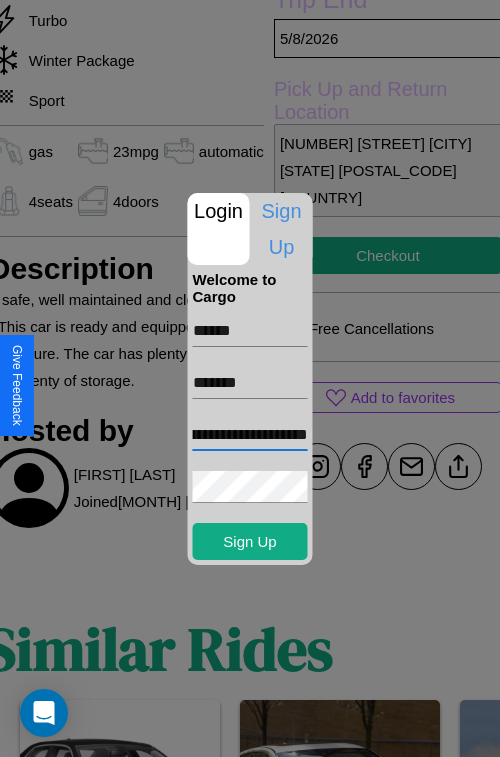 scroll, scrollTop: 0, scrollLeft: 86, axis: horizontal 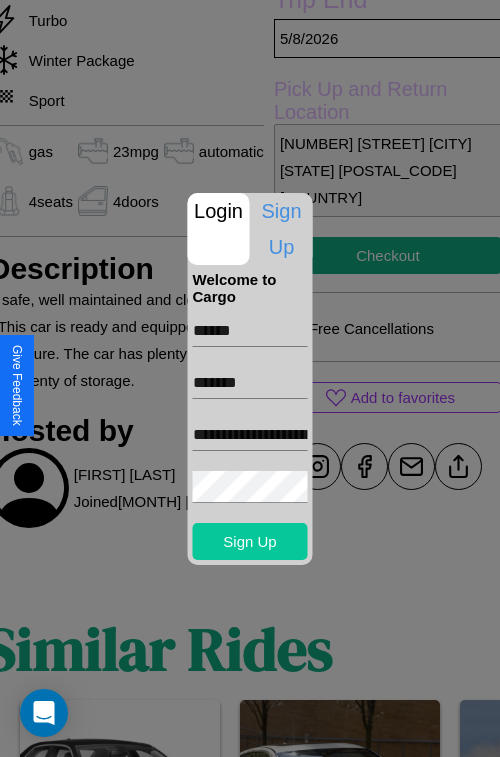 click on "Sign Up" at bounding box center (250, 541) 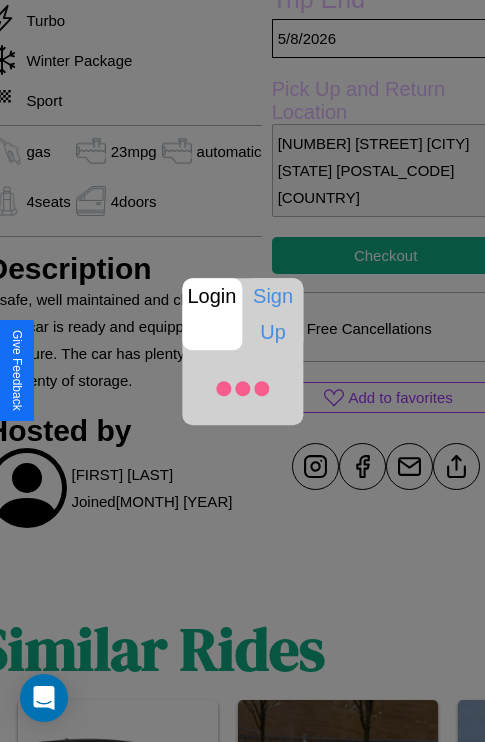 scroll, scrollTop: 600, scrollLeft: 84, axis: both 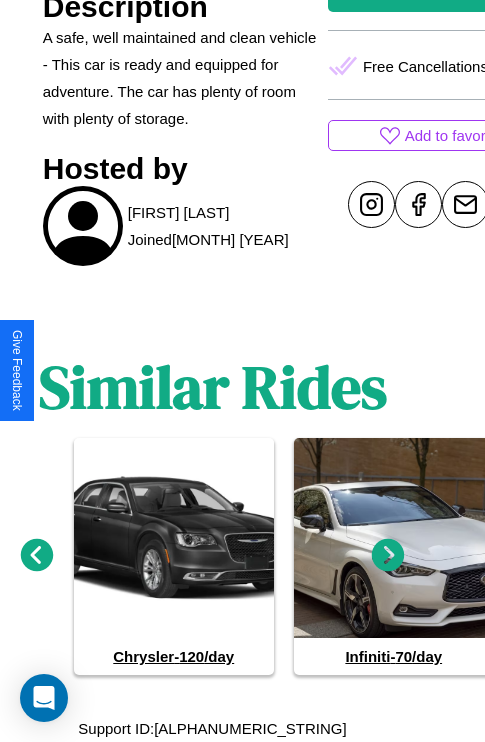 click 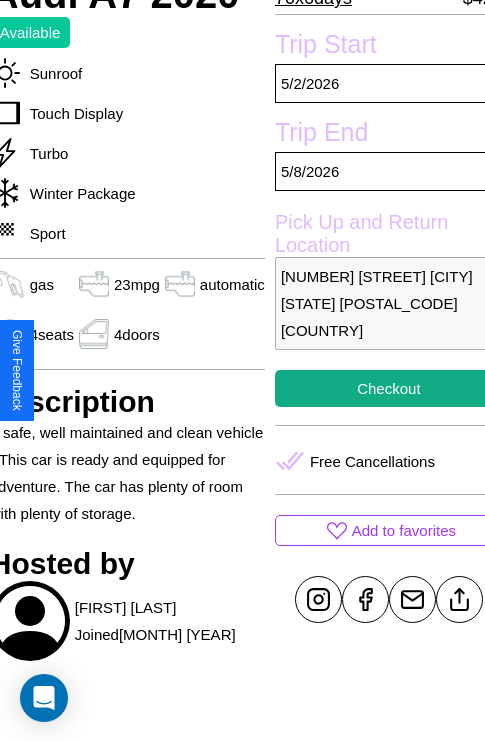 scroll, scrollTop: 458, scrollLeft: 84, axis: both 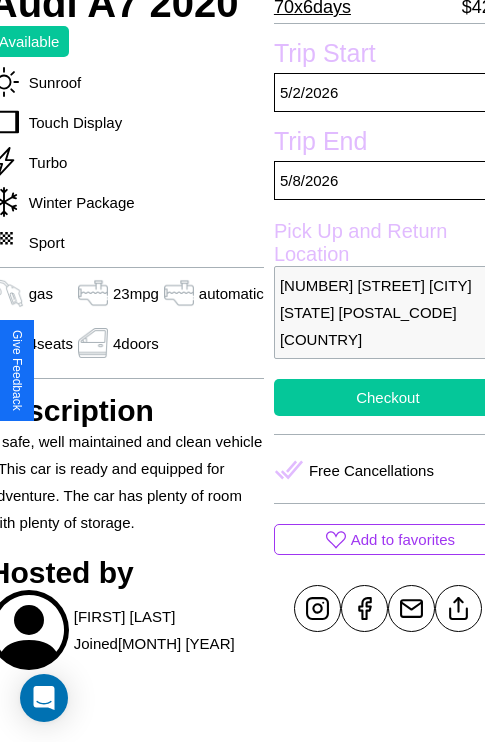 click on "Checkout" at bounding box center [388, 397] 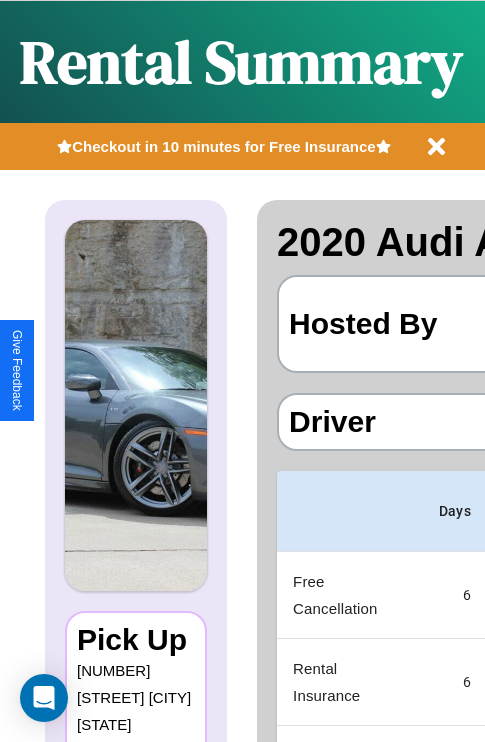scroll, scrollTop: 0, scrollLeft: 378, axis: horizontal 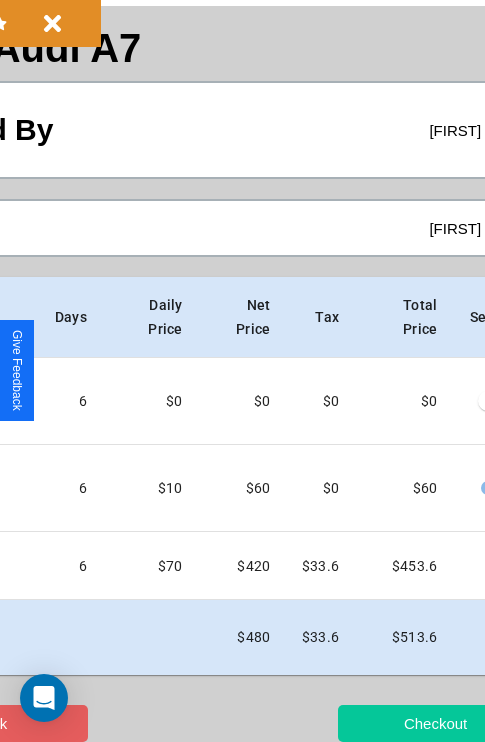 click on "Checkout" at bounding box center (435, 723) 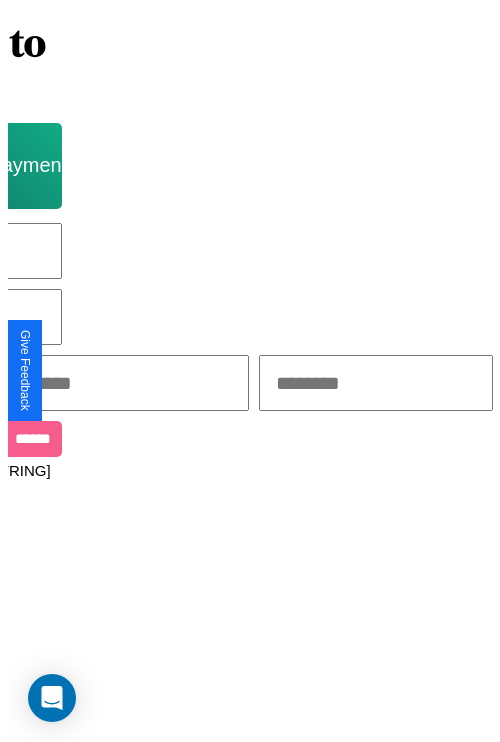 scroll, scrollTop: 0, scrollLeft: 0, axis: both 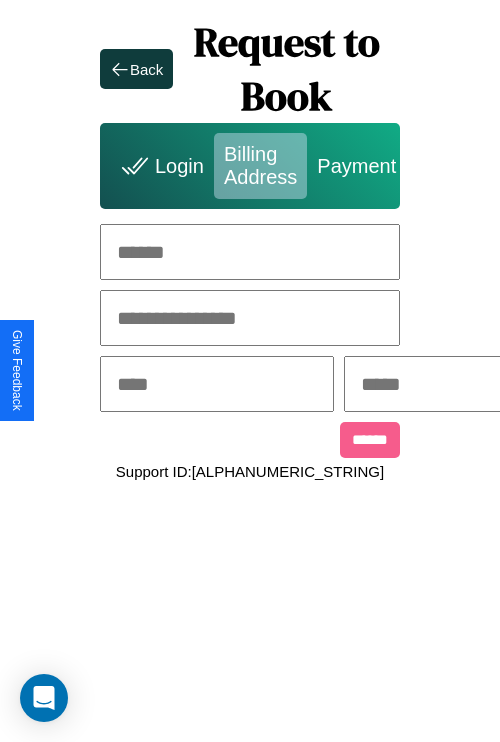 click at bounding box center [250, 252] 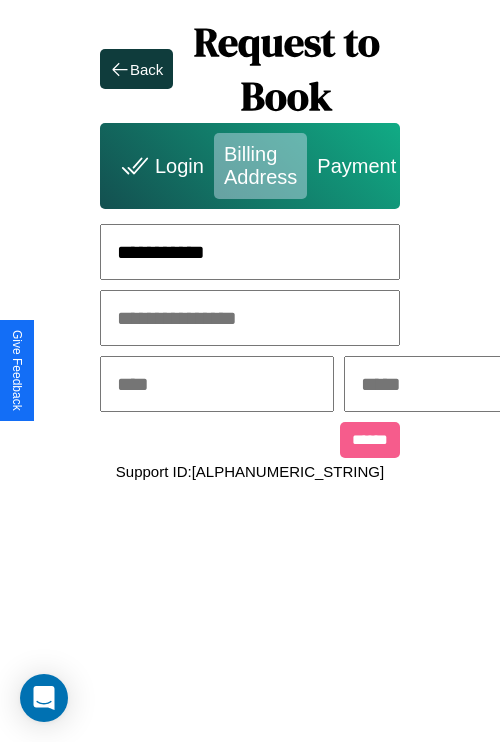 type on "**********" 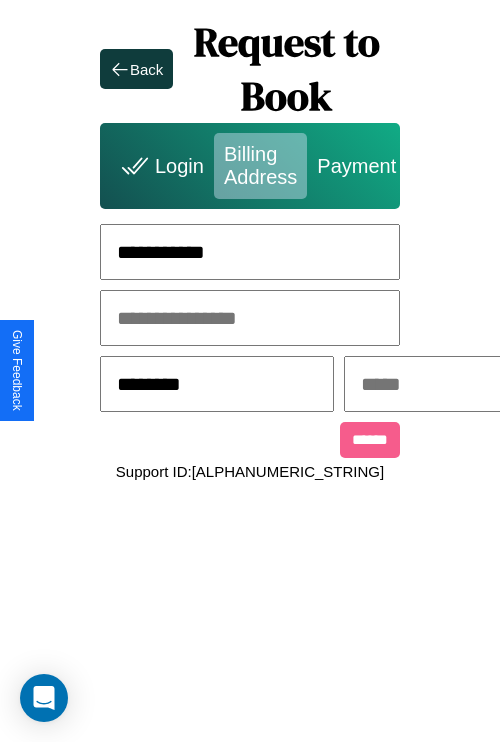type on "********" 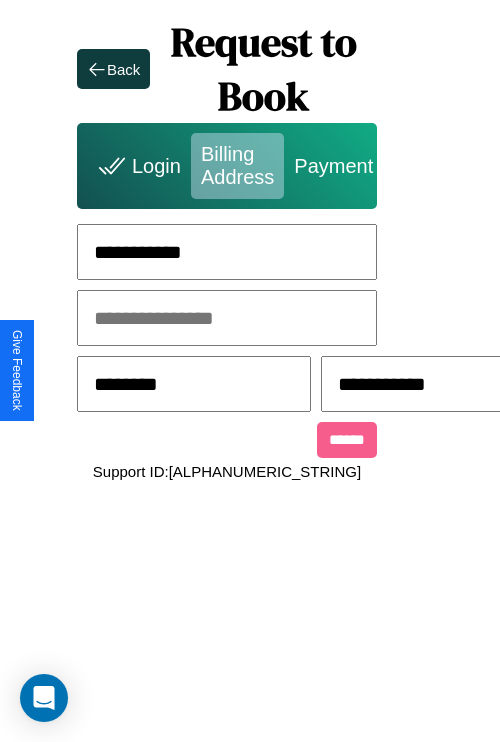 scroll, scrollTop: 0, scrollLeft: 517, axis: horizontal 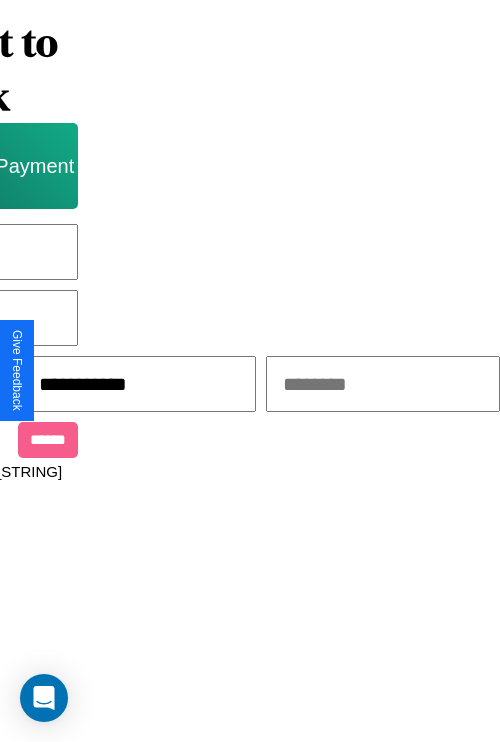 type on "**********" 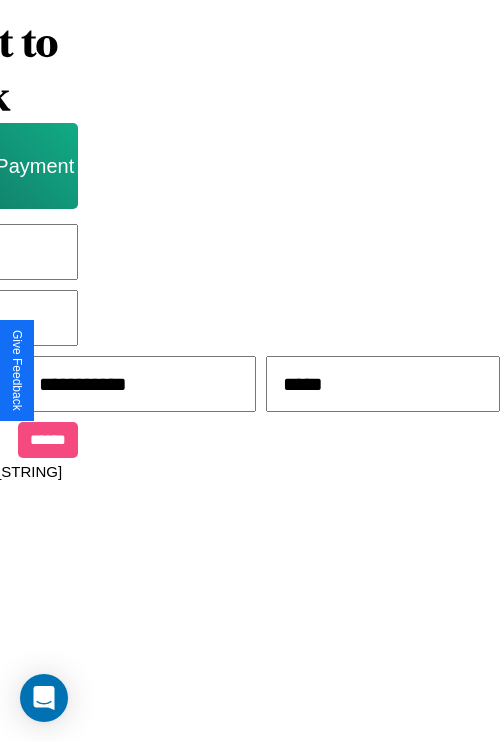 type on "*****" 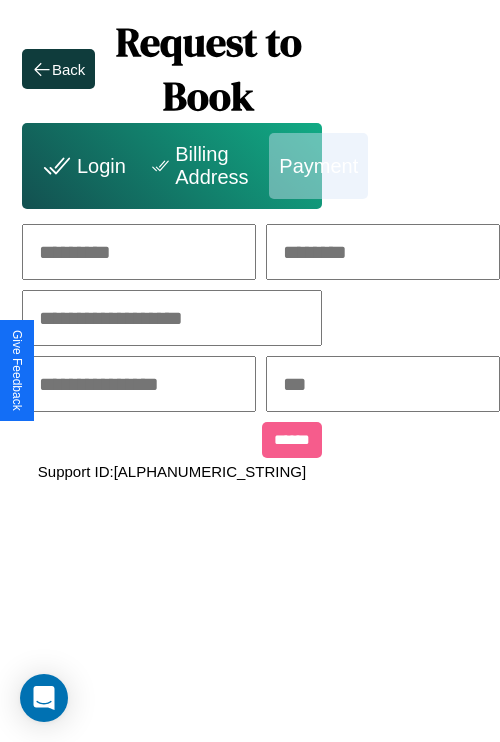 scroll, scrollTop: 0, scrollLeft: 208, axis: horizontal 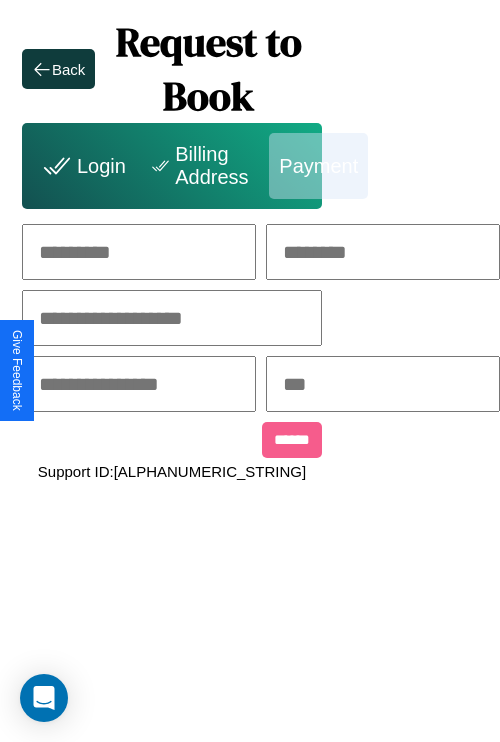 click at bounding box center [139, 252] 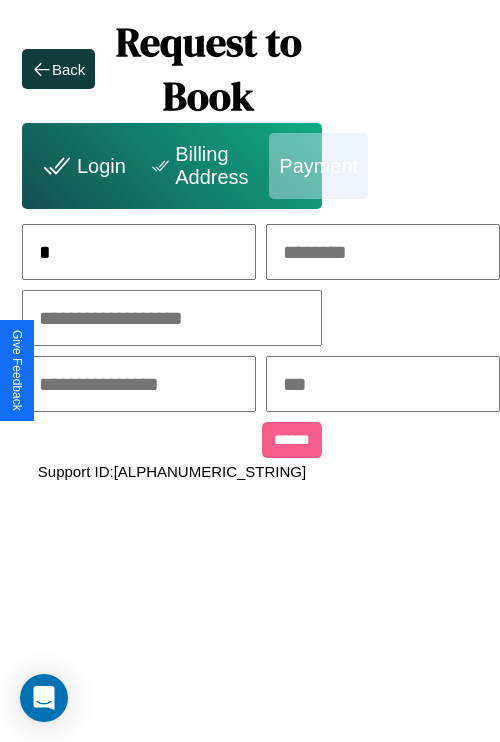 scroll, scrollTop: 0, scrollLeft: 130, axis: horizontal 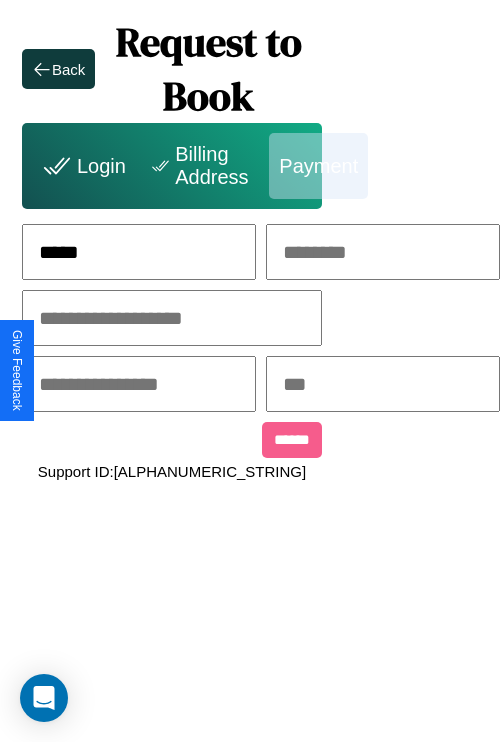 type on "*****" 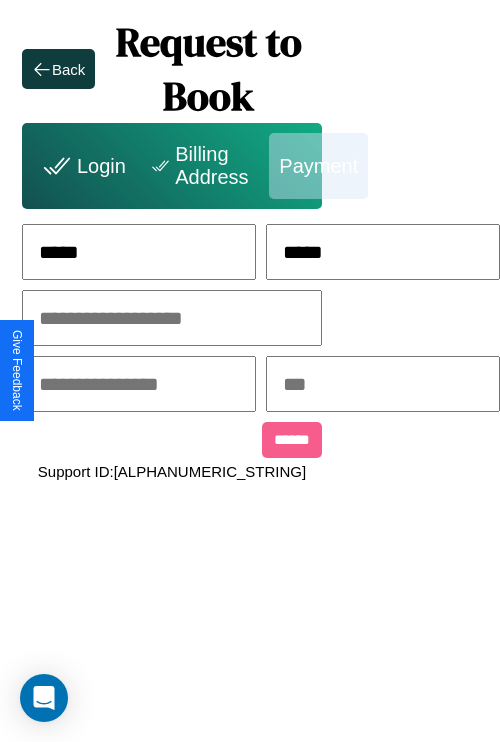 type on "*****" 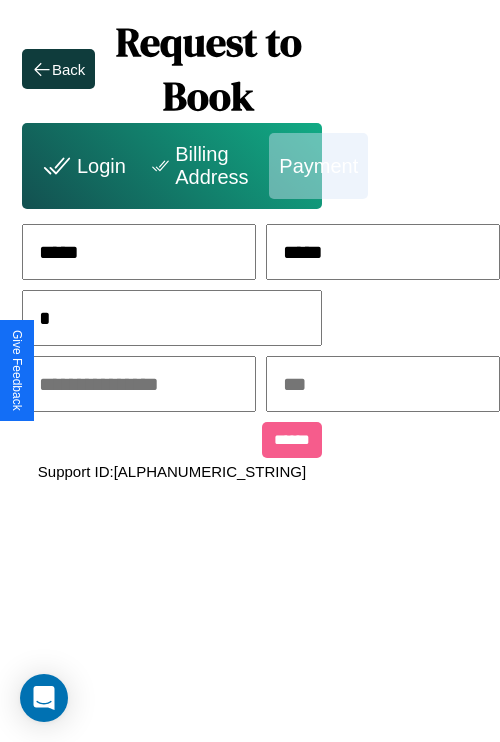 scroll, scrollTop: 0, scrollLeft: 128, axis: horizontal 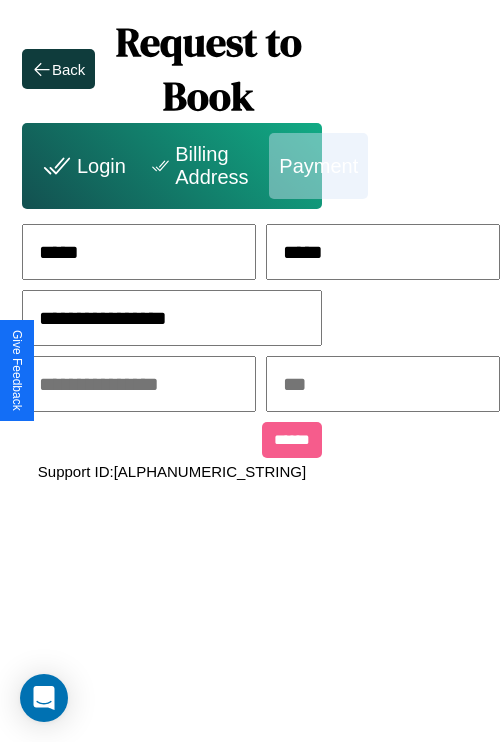 type on "**********" 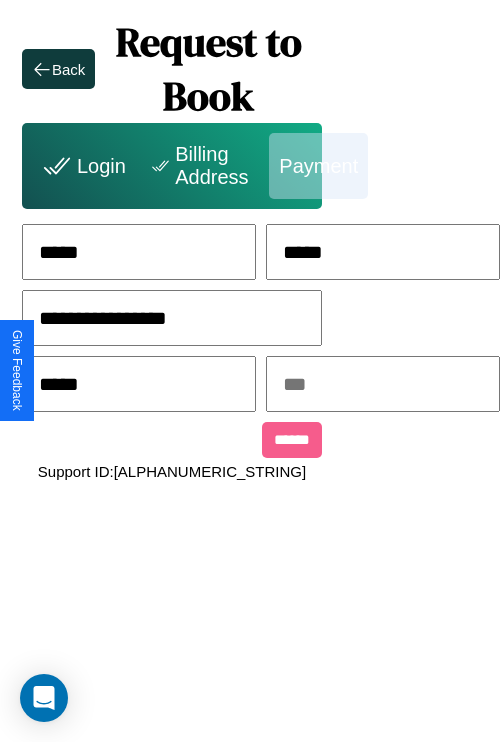 type on "*****" 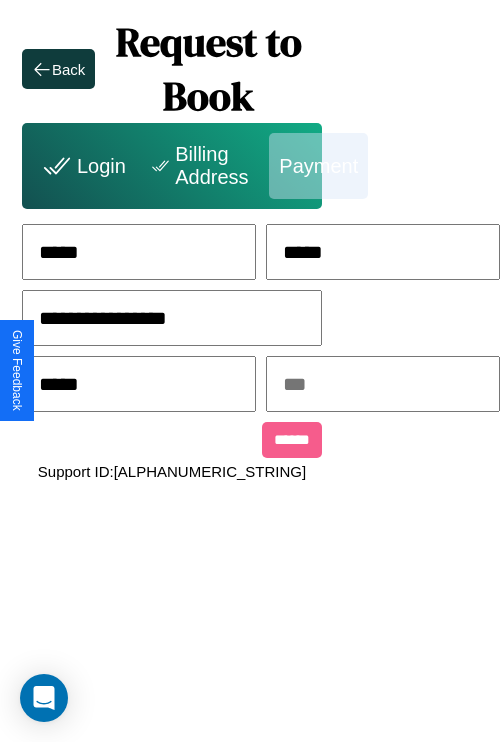 click at bounding box center [383, 384] 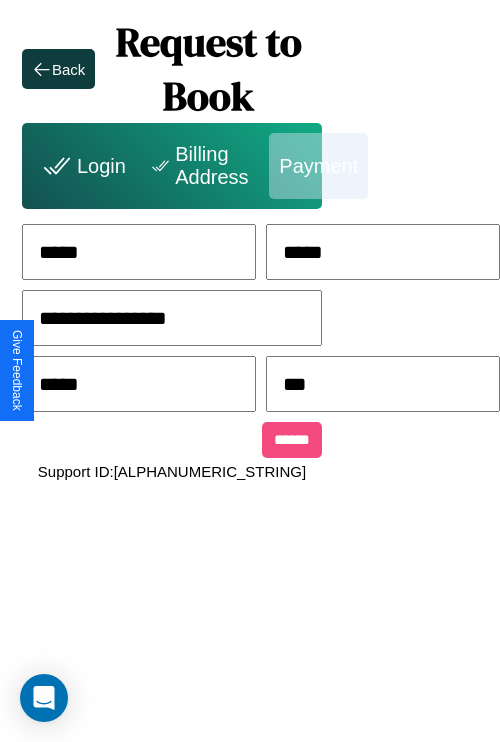 type on "***" 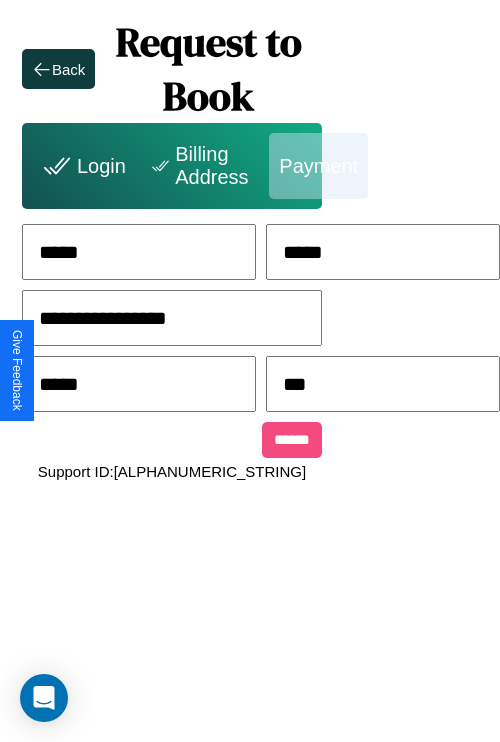 click on "******" at bounding box center (292, 440) 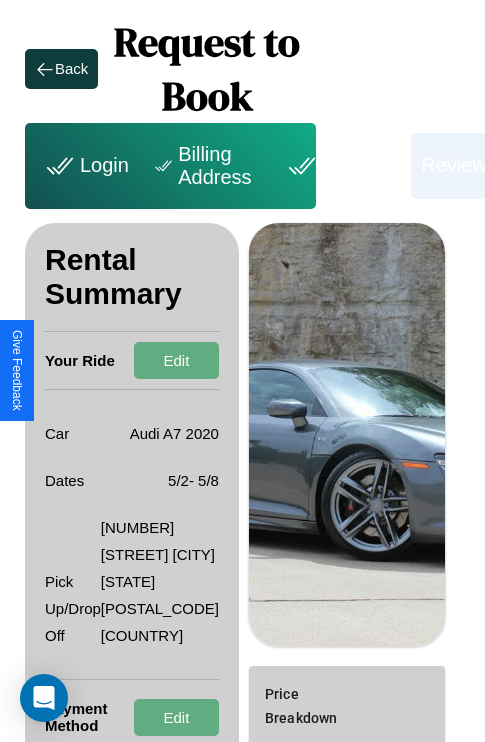 scroll, scrollTop: 328, scrollLeft: 72, axis: both 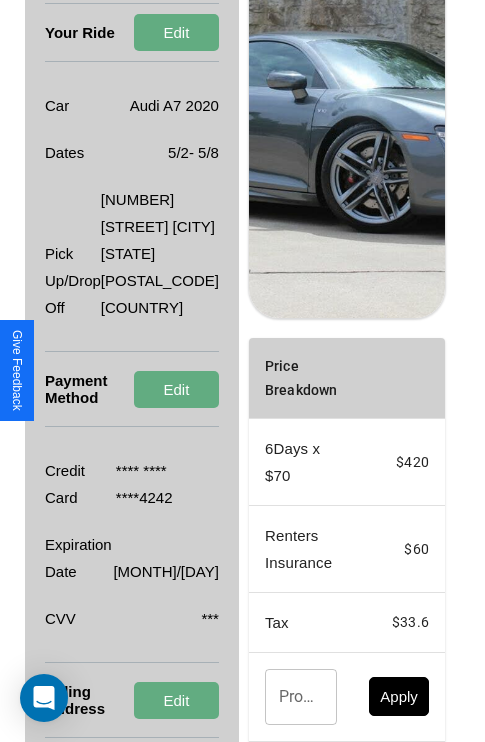 click on "Promo Code" at bounding box center [290, 697] 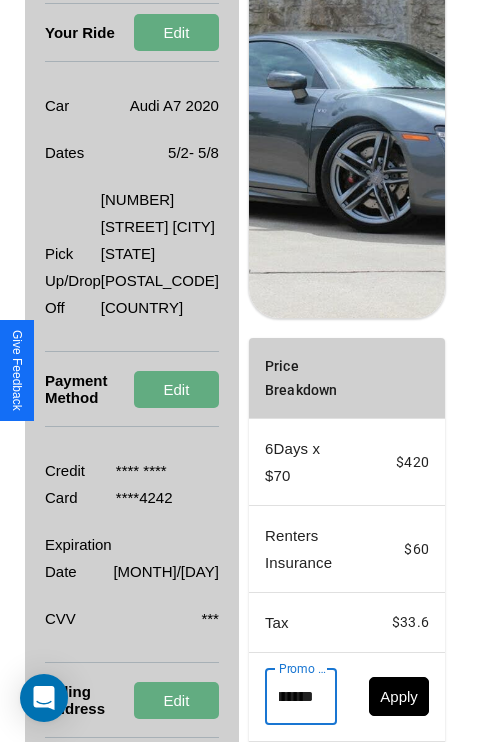 scroll, scrollTop: 0, scrollLeft: 50, axis: horizontal 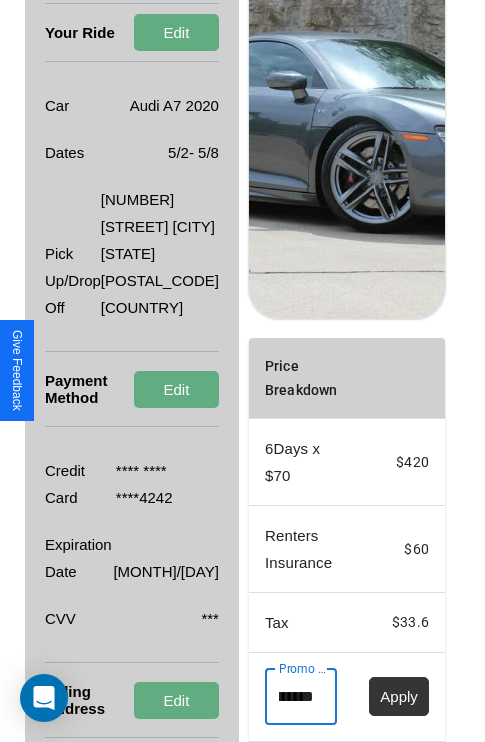 type on "********" 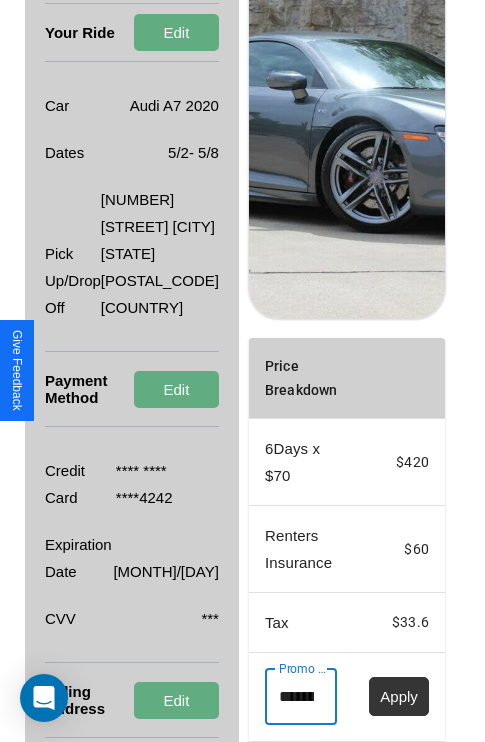 click on "Apply" at bounding box center [399, 696] 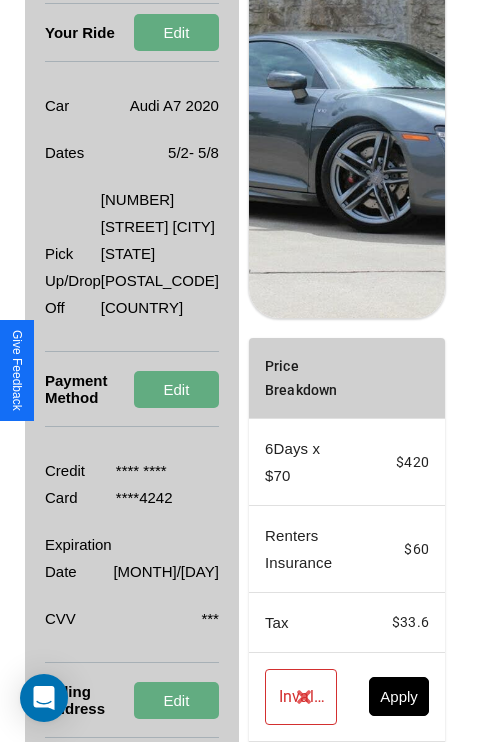 scroll, scrollTop: 0, scrollLeft: 72, axis: horizontal 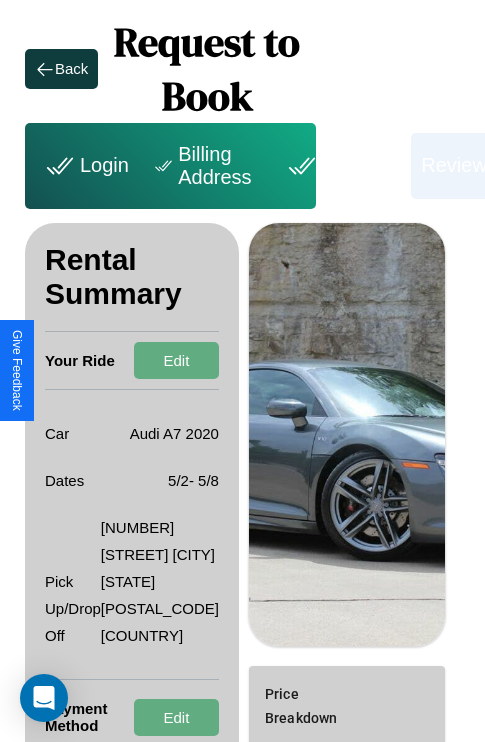 click on "Payment" at bounding box center (341, 166) 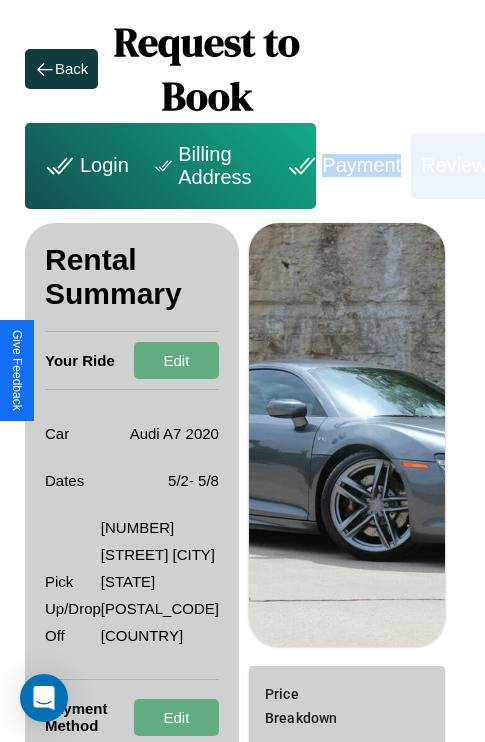 click on "Payment" at bounding box center [341, 166] 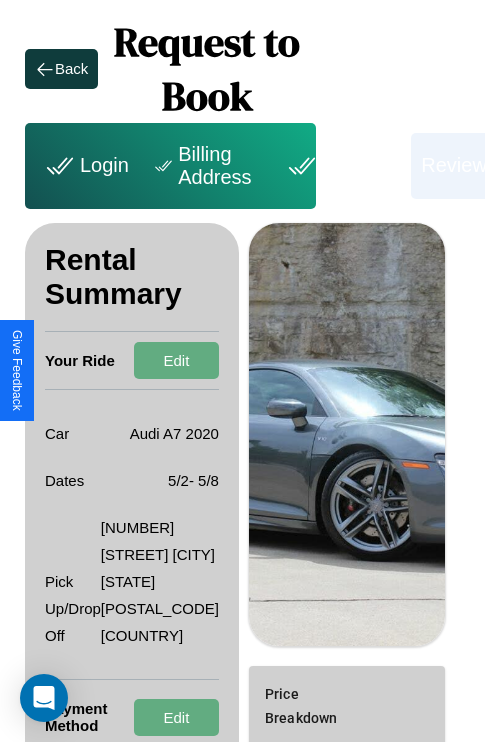 click on "Payment" at bounding box center (341, 166) 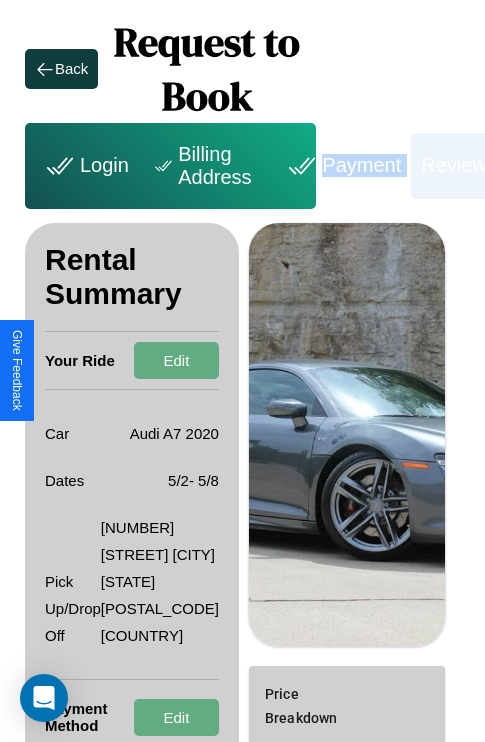 click on "Payment" at bounding box center [341, 166] 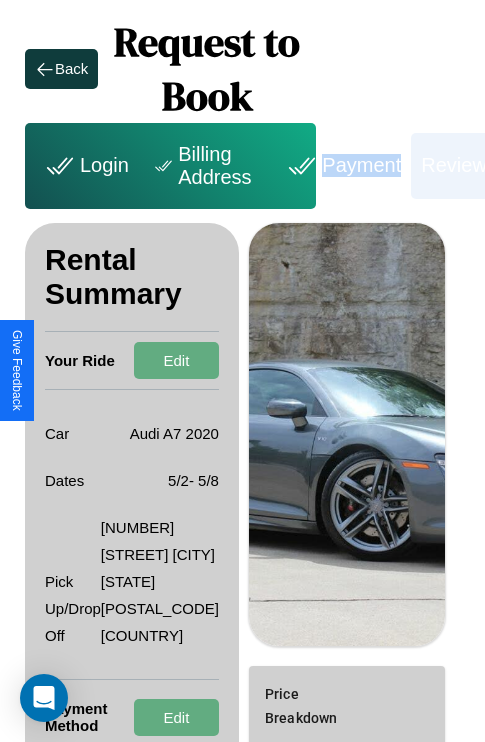 click on "Payment" at bounding box center [341, 166] 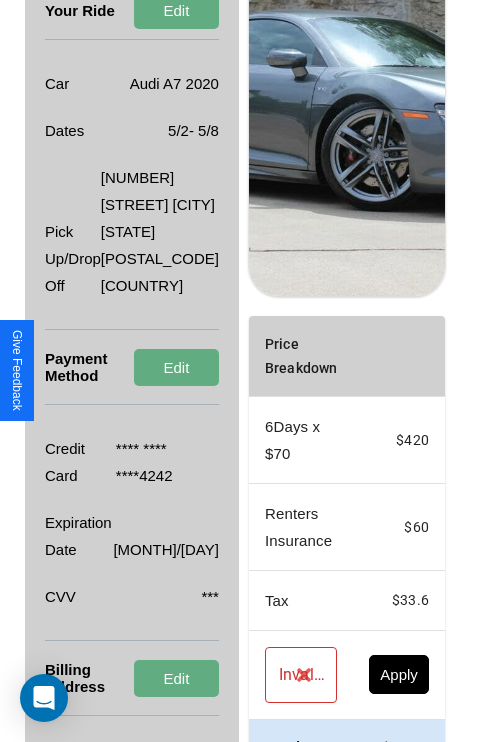 scroll, scrollTop: 482, scrollLeft: 72, axis: both 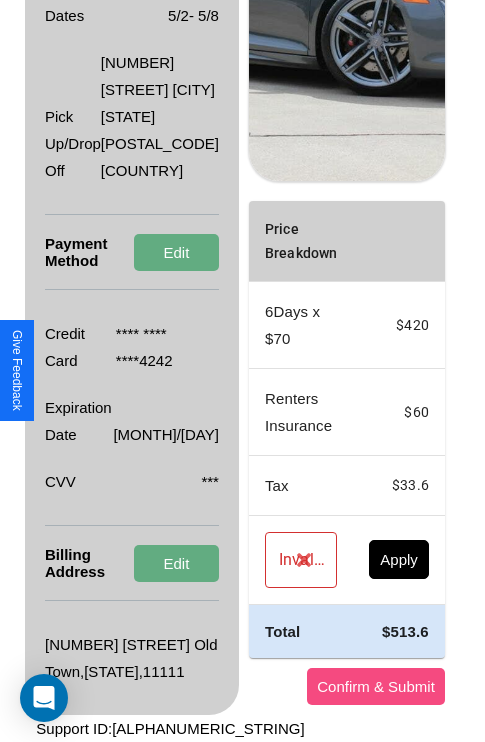 click on "Confirm & Submit" at bounding box center [376, 686] 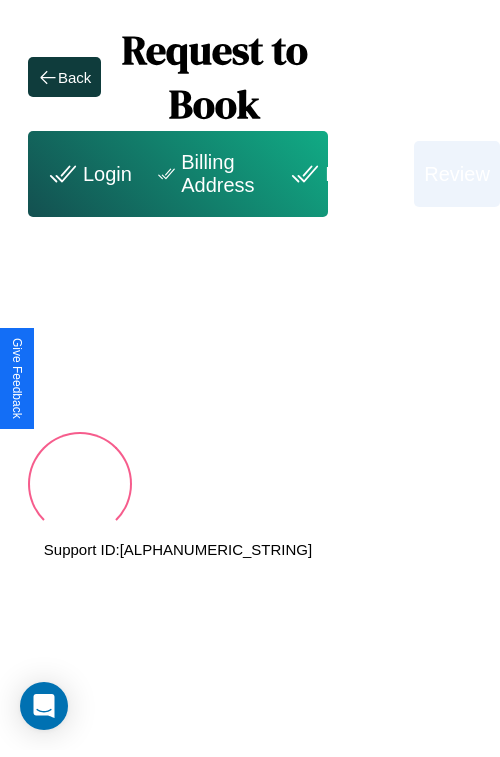 scroll, scrollTop: 0, scrollLeft: 69, axis: horizontal 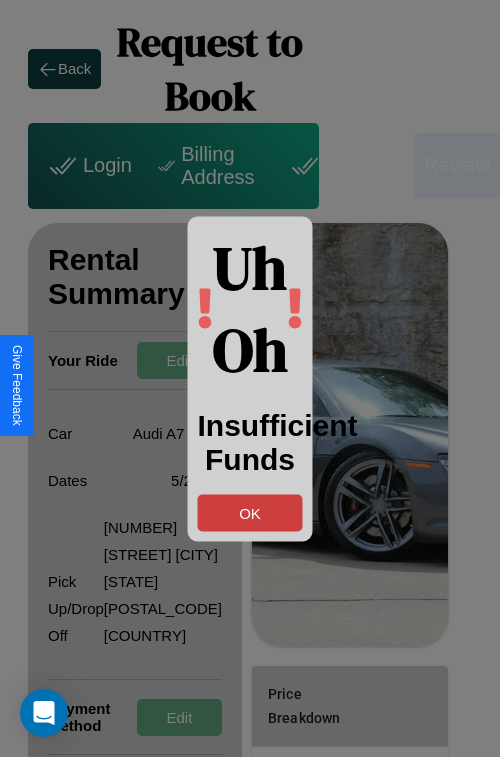 click on "OK" at bounding box center [250, 512] 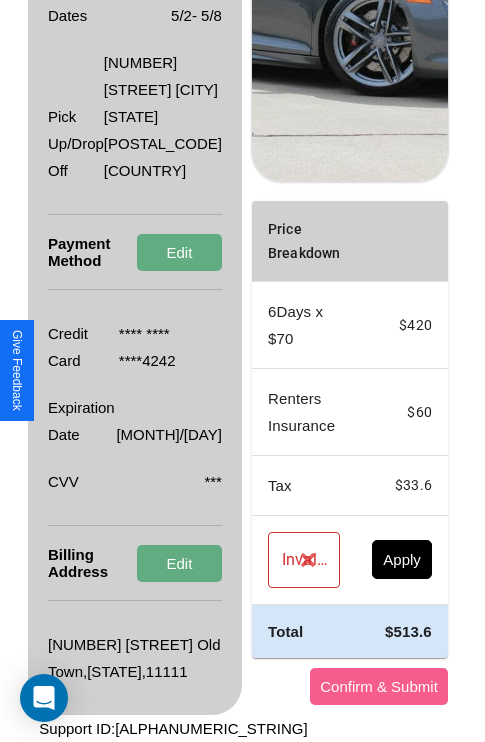 scroll, scrollTop: 482, scrollLeft: 69, axis: both 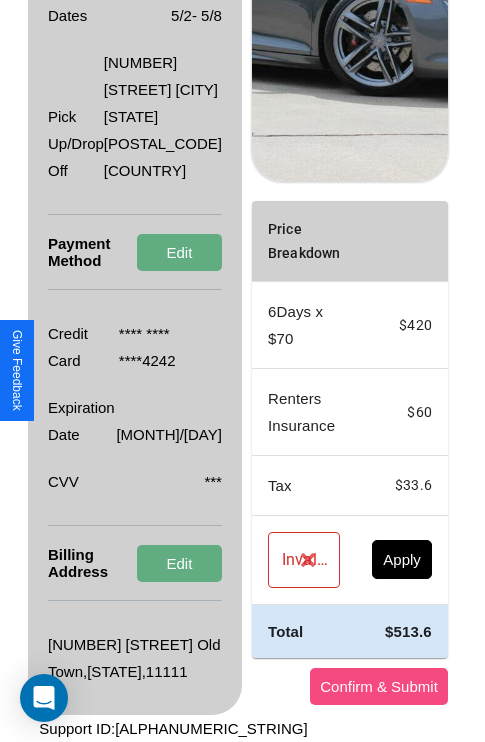 click on "Confirm & Submit" at bounding box center [379, 686] 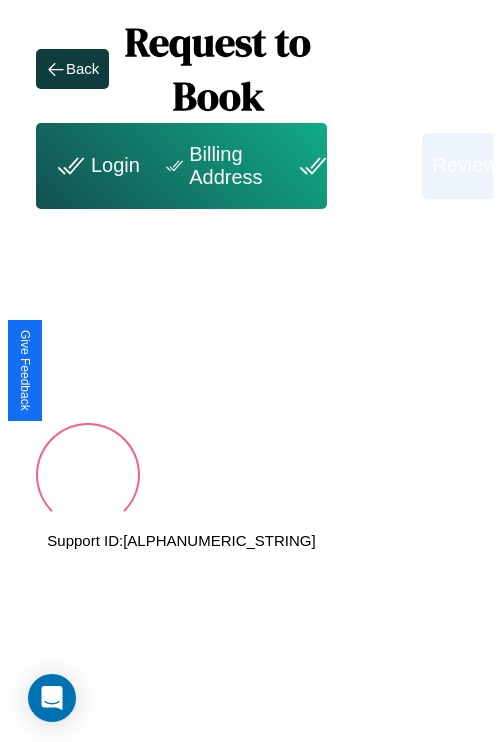 scroll, scrollTop: 0, scrollLeft: 69, axis: horizontal 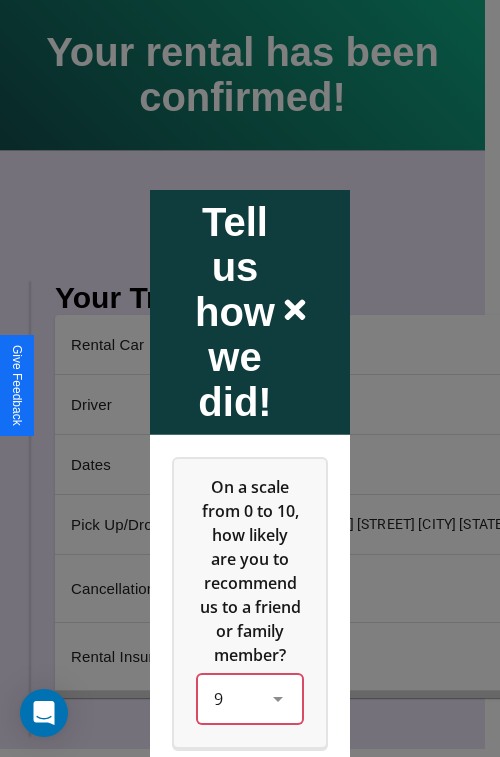 click on "9" at bounding box center [250, 698] 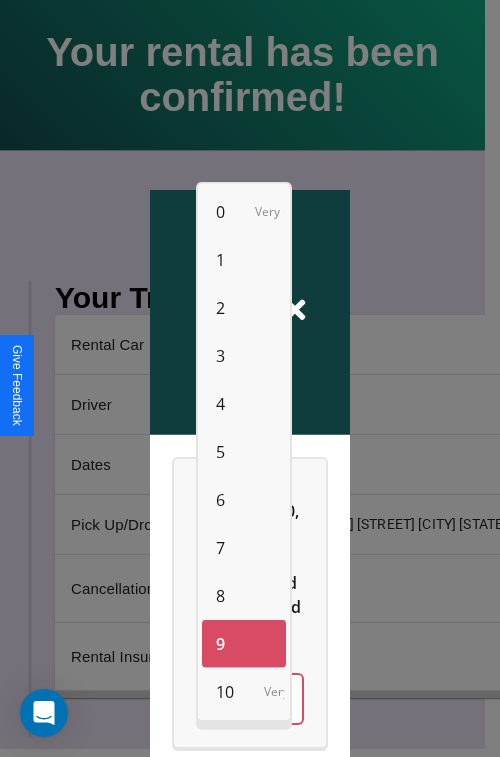 click on "6" at bounding box center (220, 500) 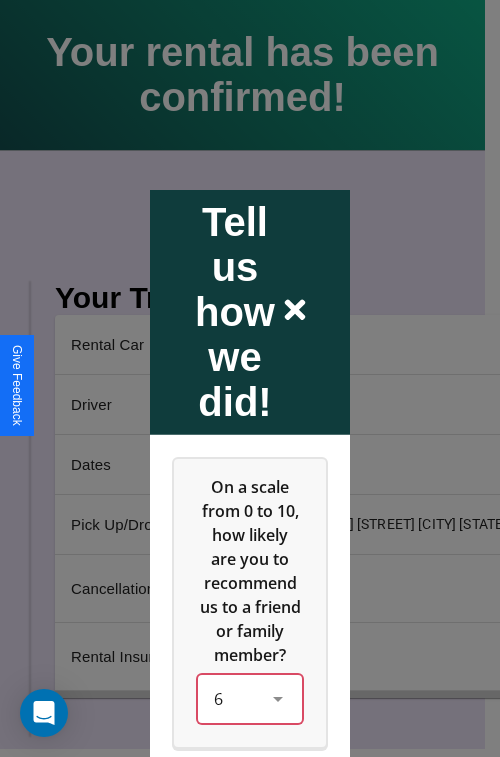 scroll, scrollTop: 286, scrollLeft: 0, axis: vertical 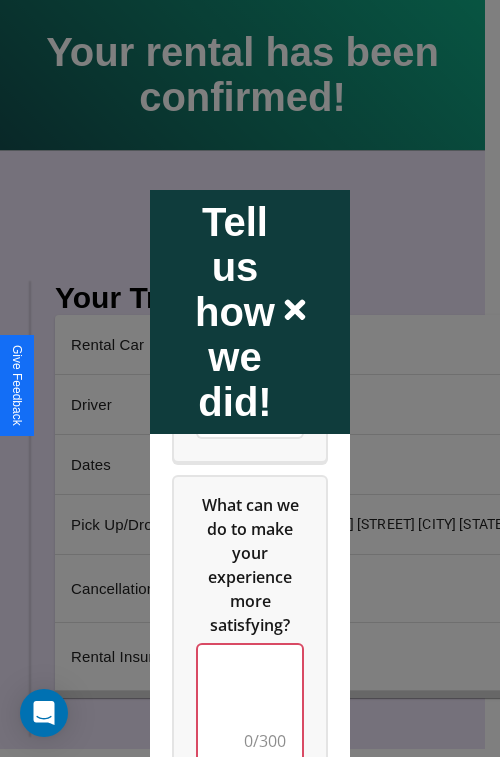 click at bounding box center [250, 704] 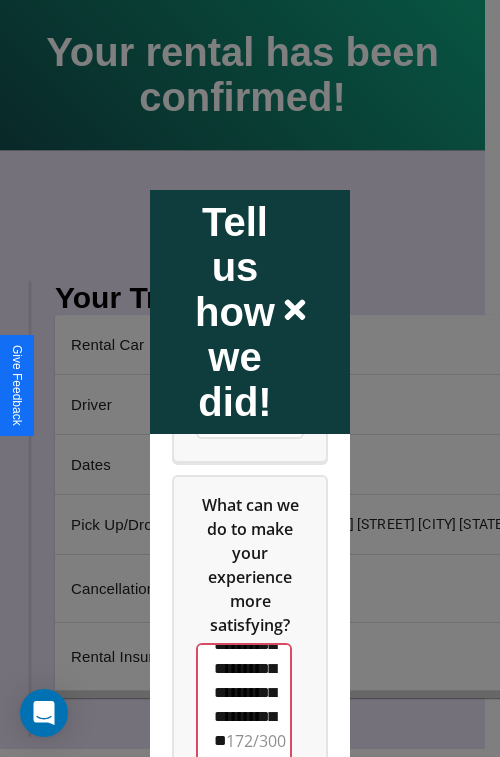 scroll, scrollTop: 732, scrollLeft: 0, axis: vertical 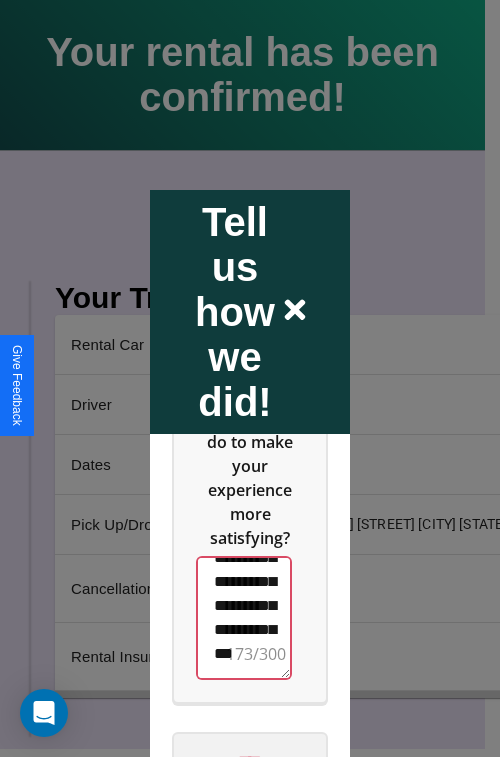type on "**********" 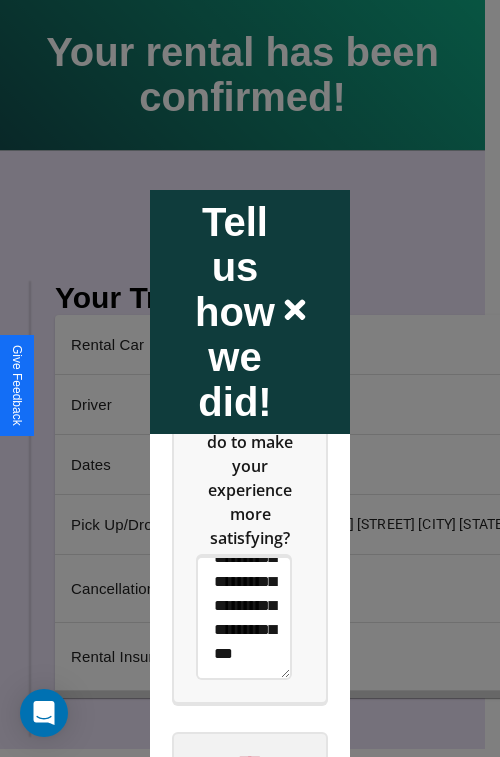 click on "****" at bounding box center [250, 761] 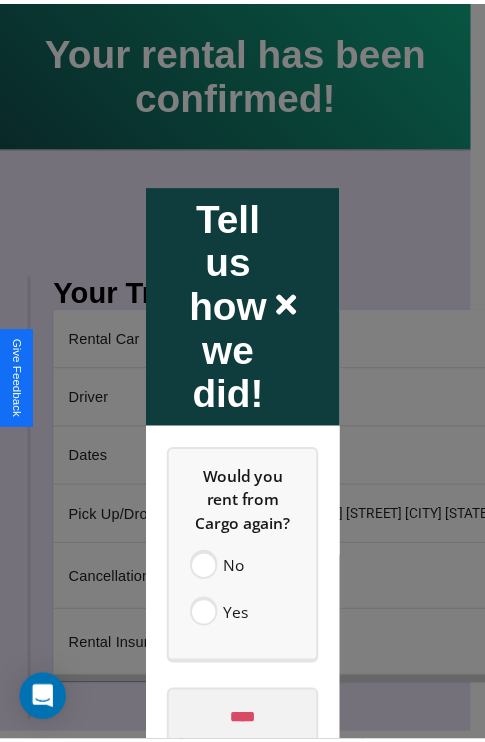 scroll, scrollTop: 0, scrollLeft: 0, axis: both 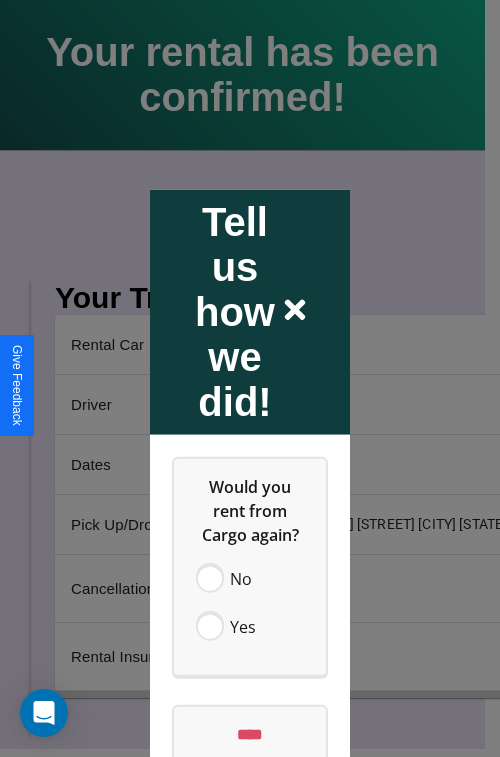 click at bounding box center (250, 378) 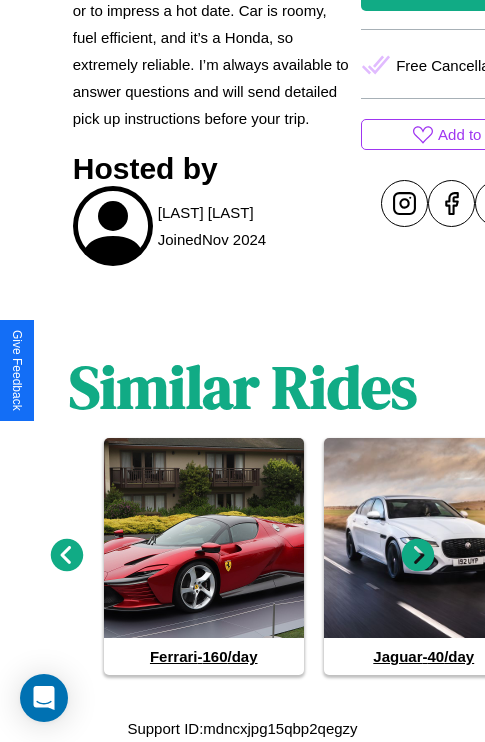 scroll, scrollTop: 890, scrollLeft: 0, axis: vertical 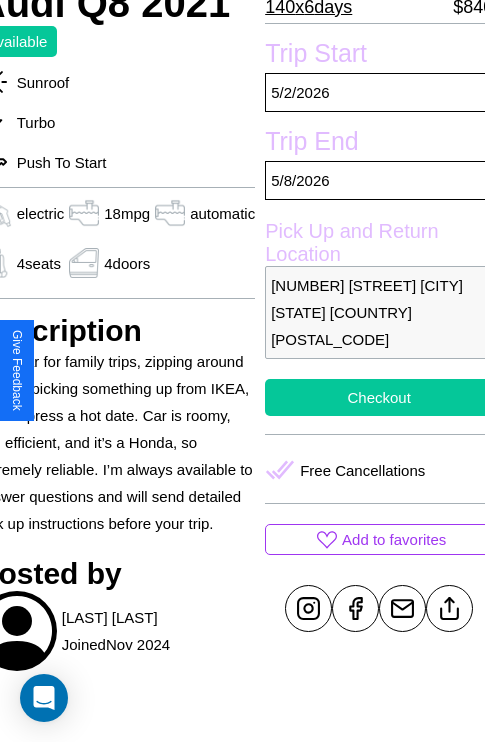 click on "Checkout" at bounding box center [379, 397] 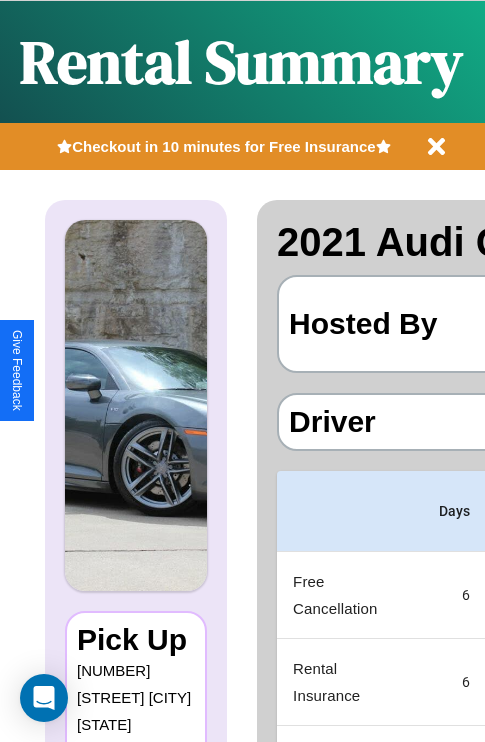 scroll, scrollTop: 0, scrollLeft: 378, axis: horizontal 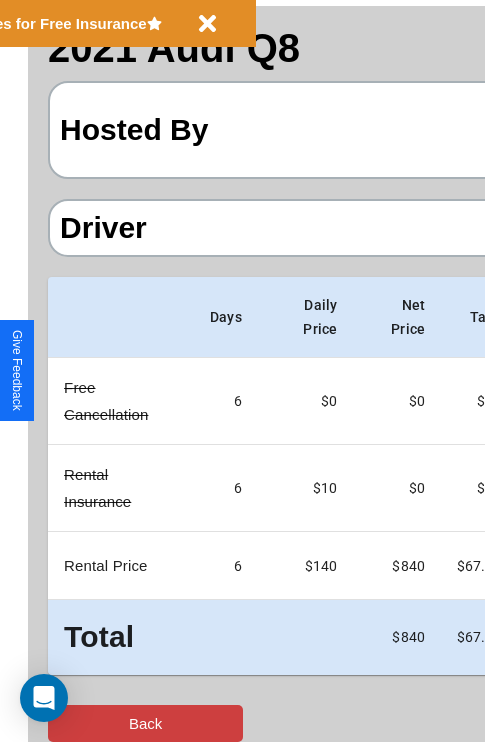 click on "Back" at bounding box center (145, 723) 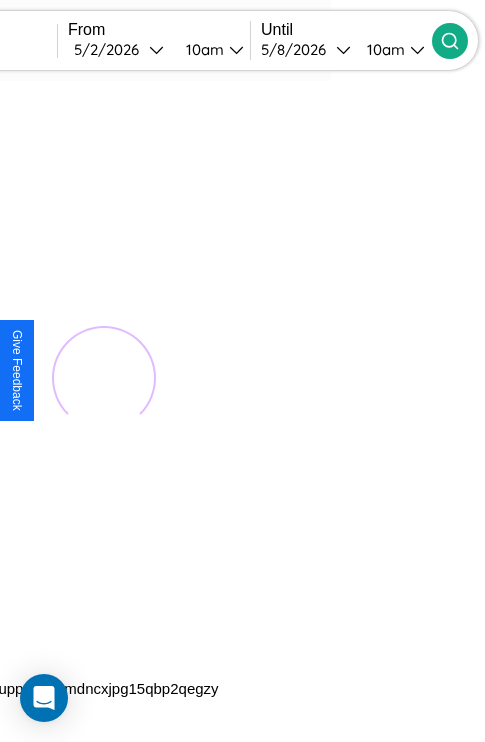 scroll, scrollTop: 0, scrollLeft: 0, axis: both 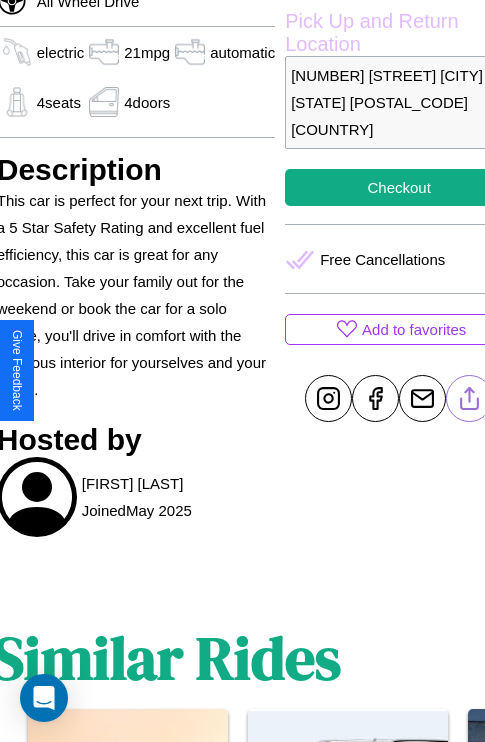 click 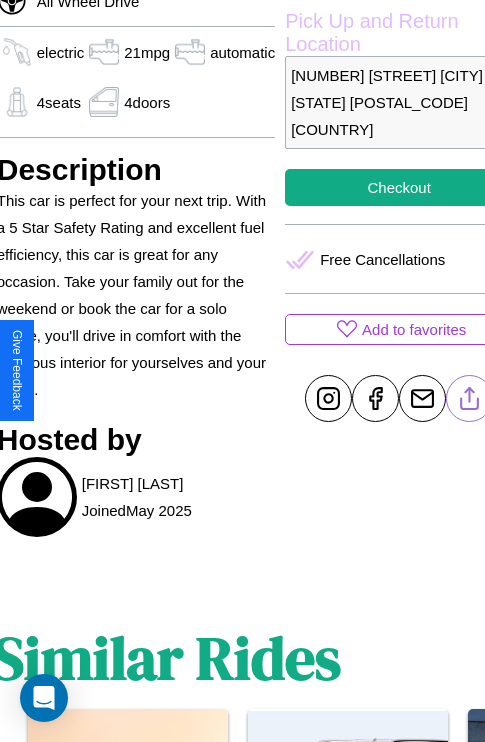 scroll, scrollTop: 549, scrollLeft: 96, axis: both 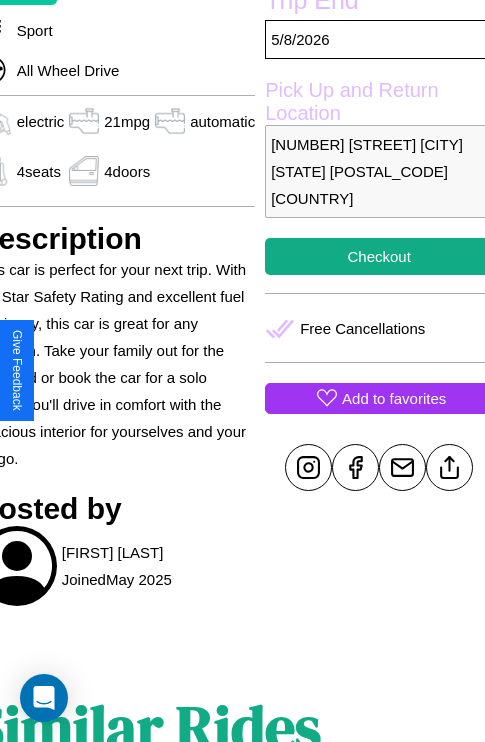 click on "Add to favorites" at bounding box center (394, 398) 